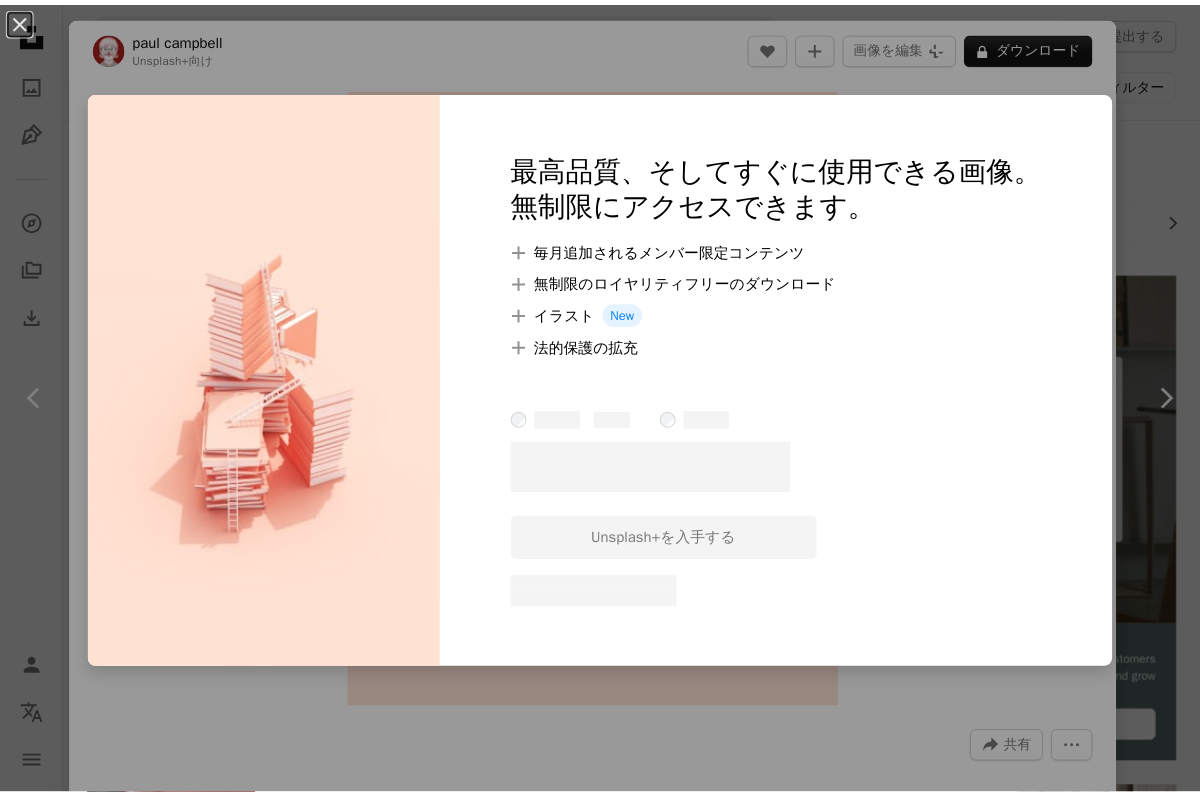 scroll, scrollTop: 3340, scrollLeft: 0, axis: vertical 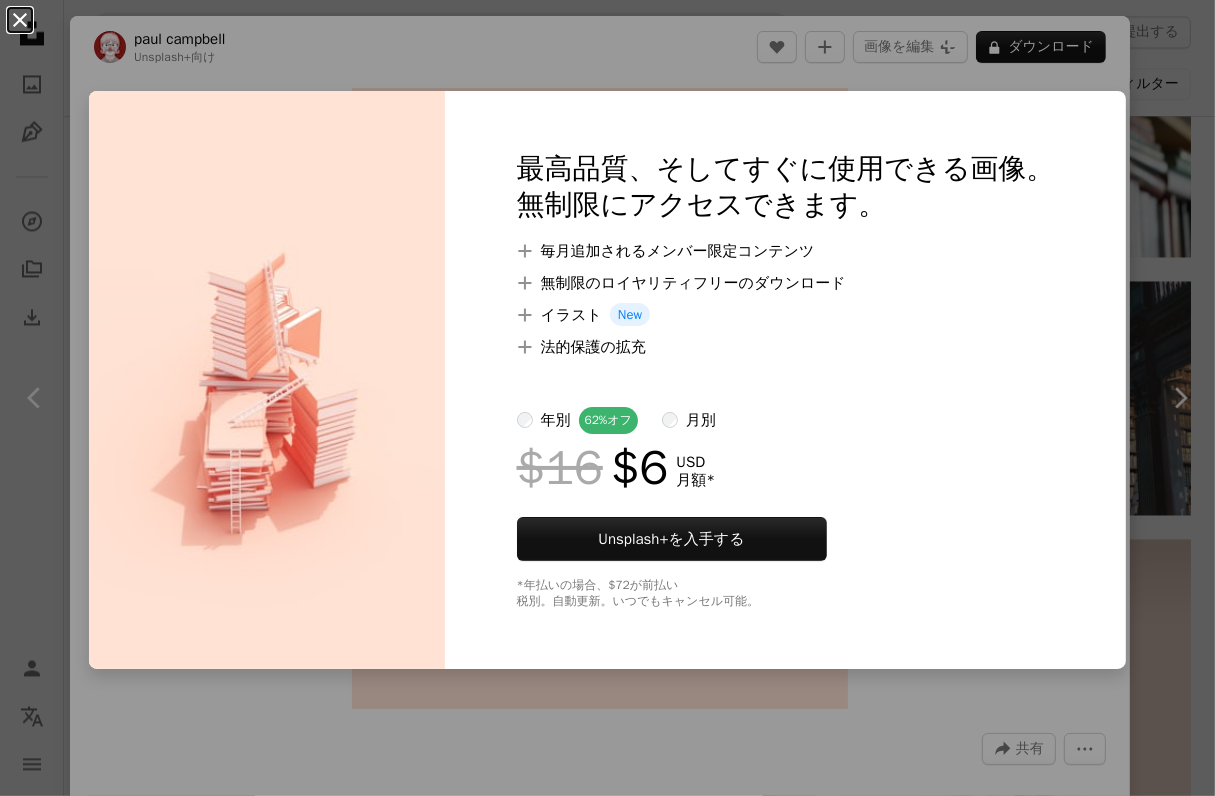 click on "An X shape" at bounding box center [20, 20] 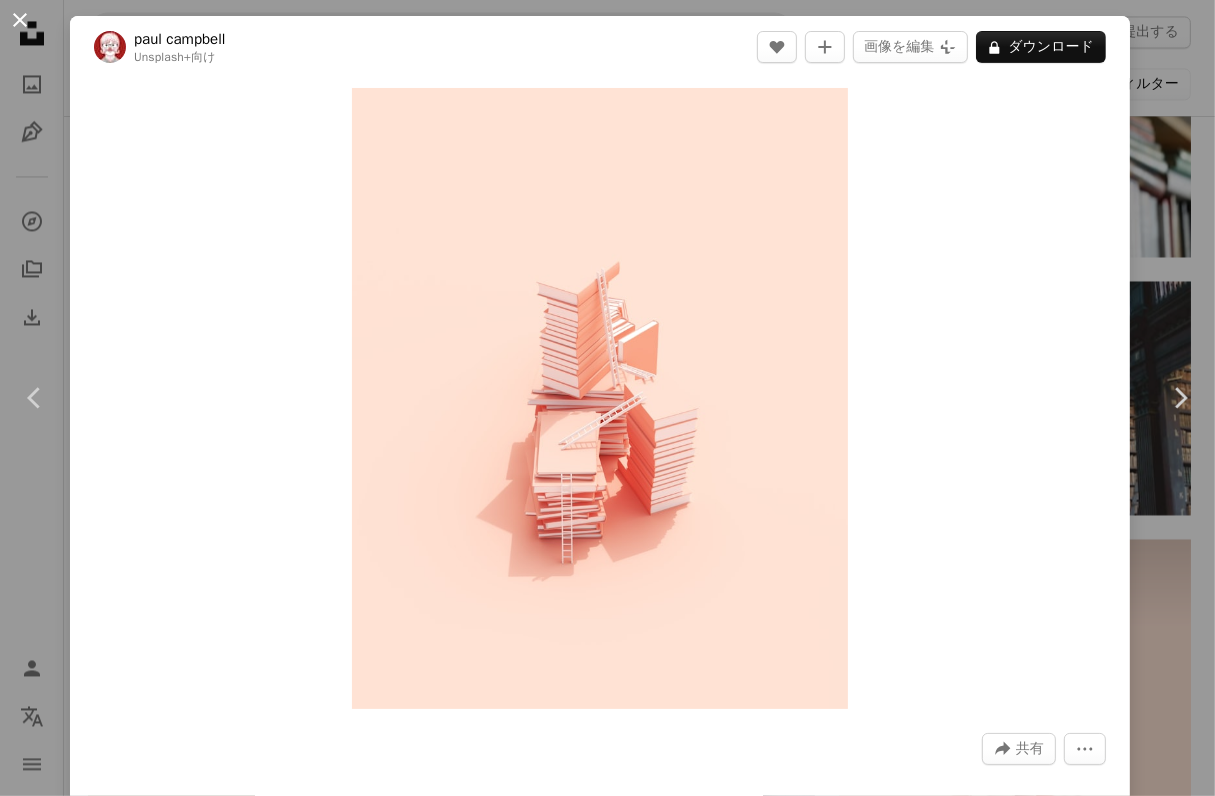 click on "An X shape" at bounding box center (20, 20) 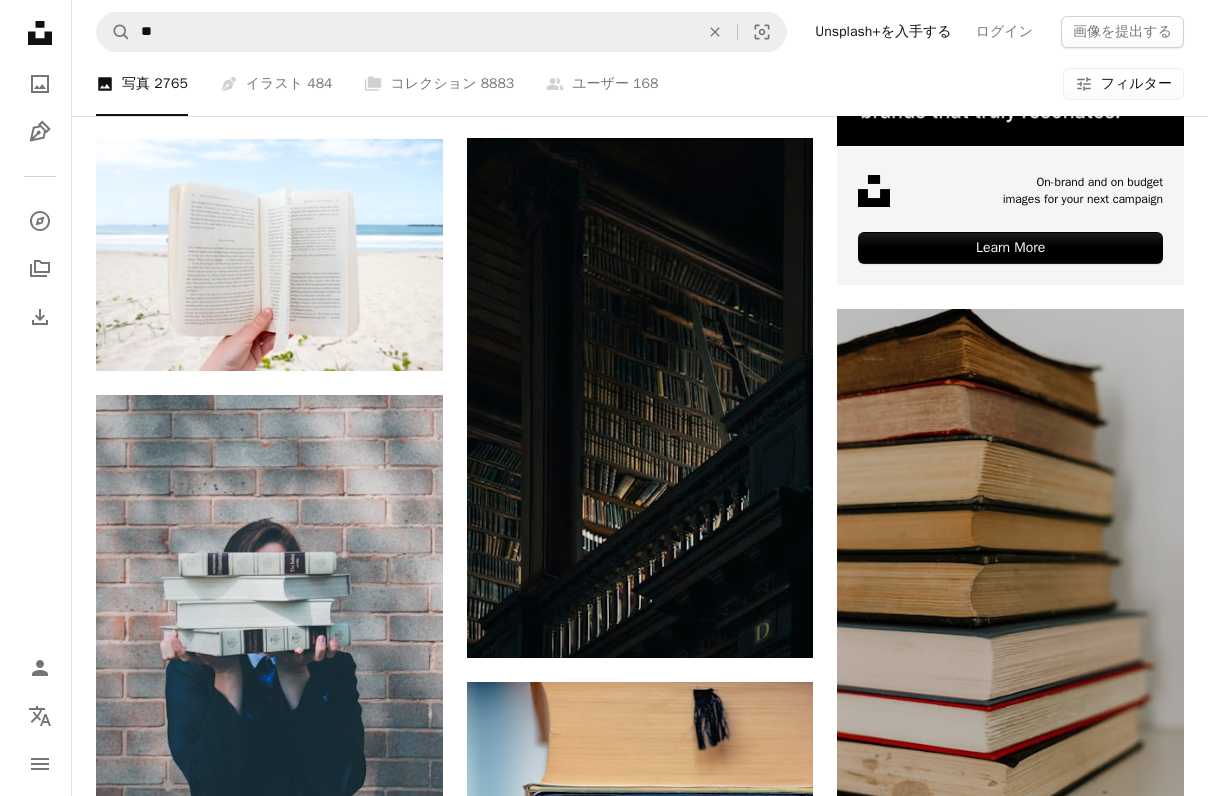 scroll, scrollTop: 6740, scrollLeft: 0, axis: vertical 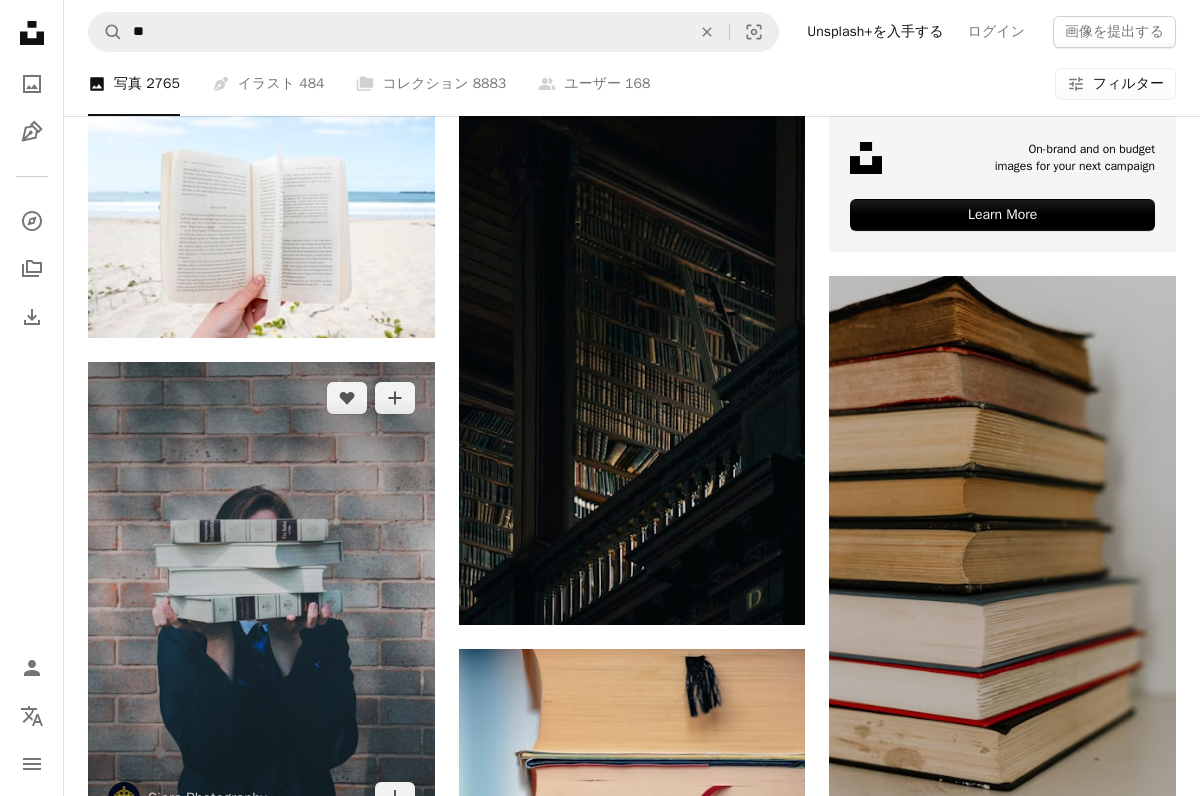 click at bounding box center [261, 598] 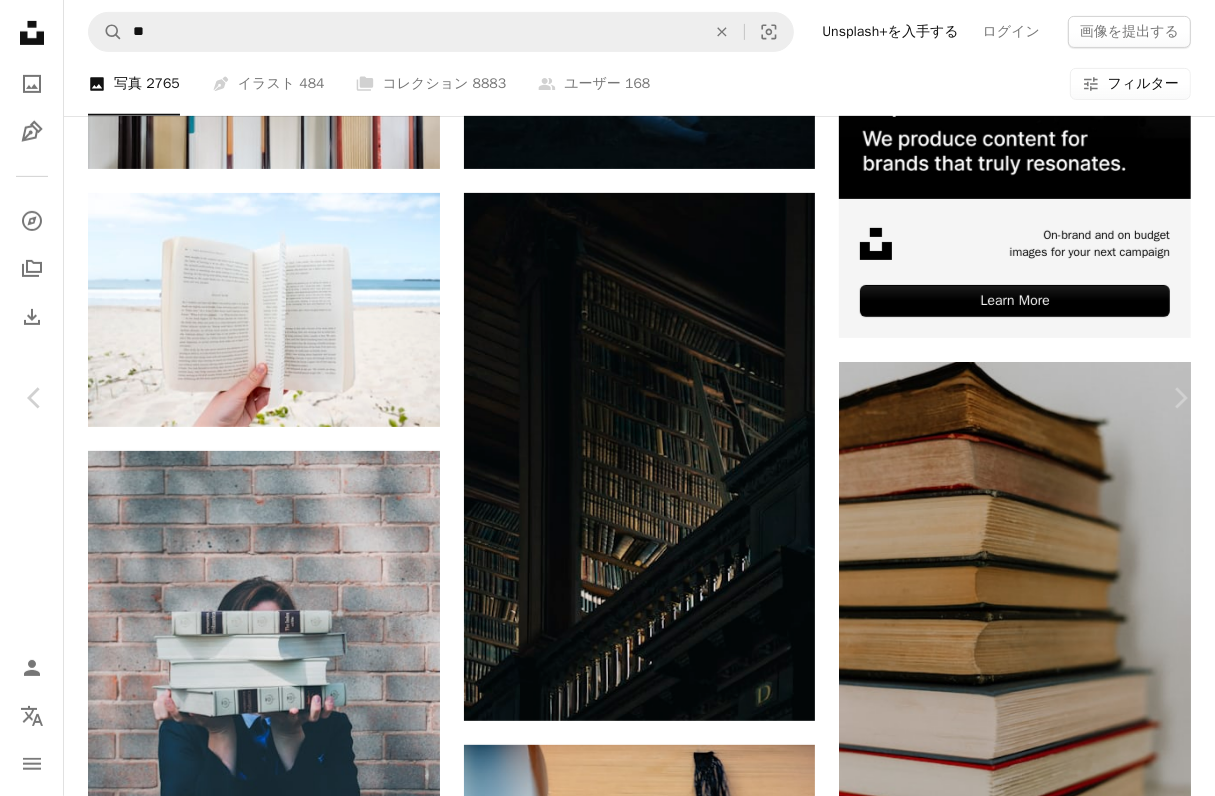click on "無料ダウンロード" at bounding box center (1002, 3801) 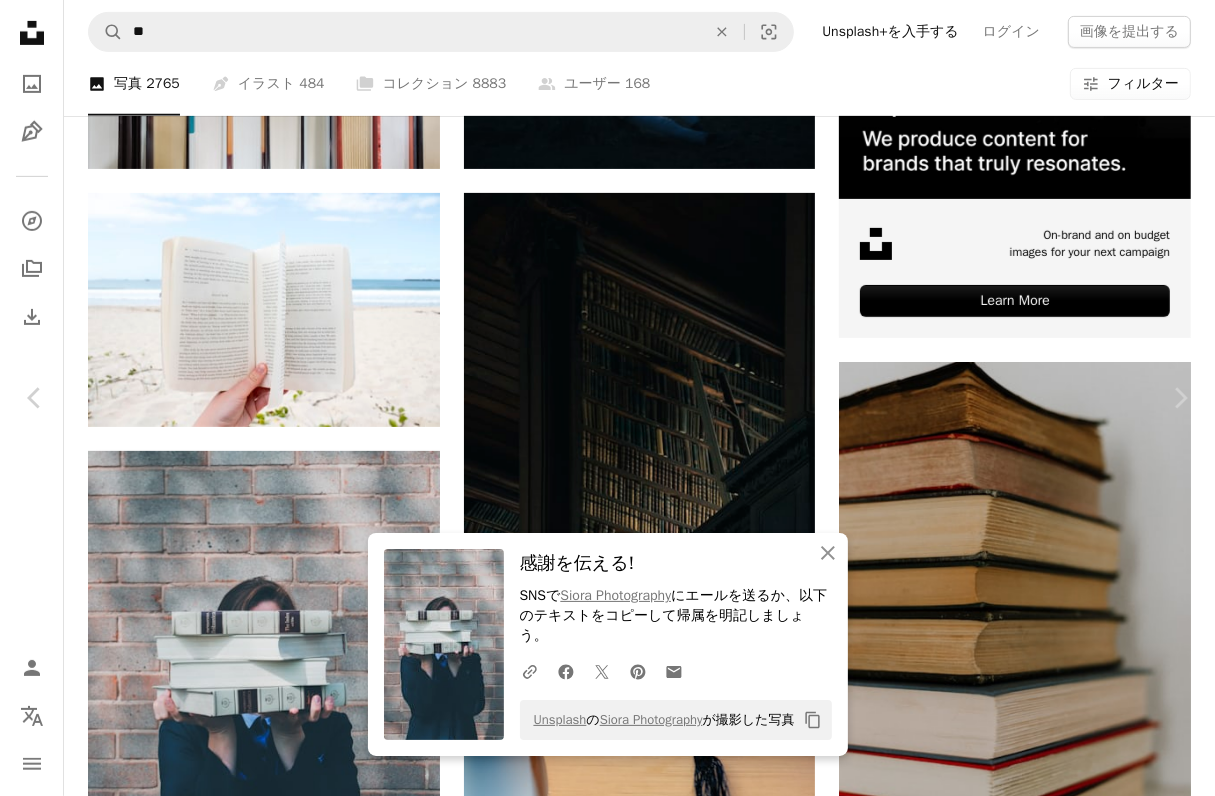 click on "An X shape" at bounding box center (20, 20) 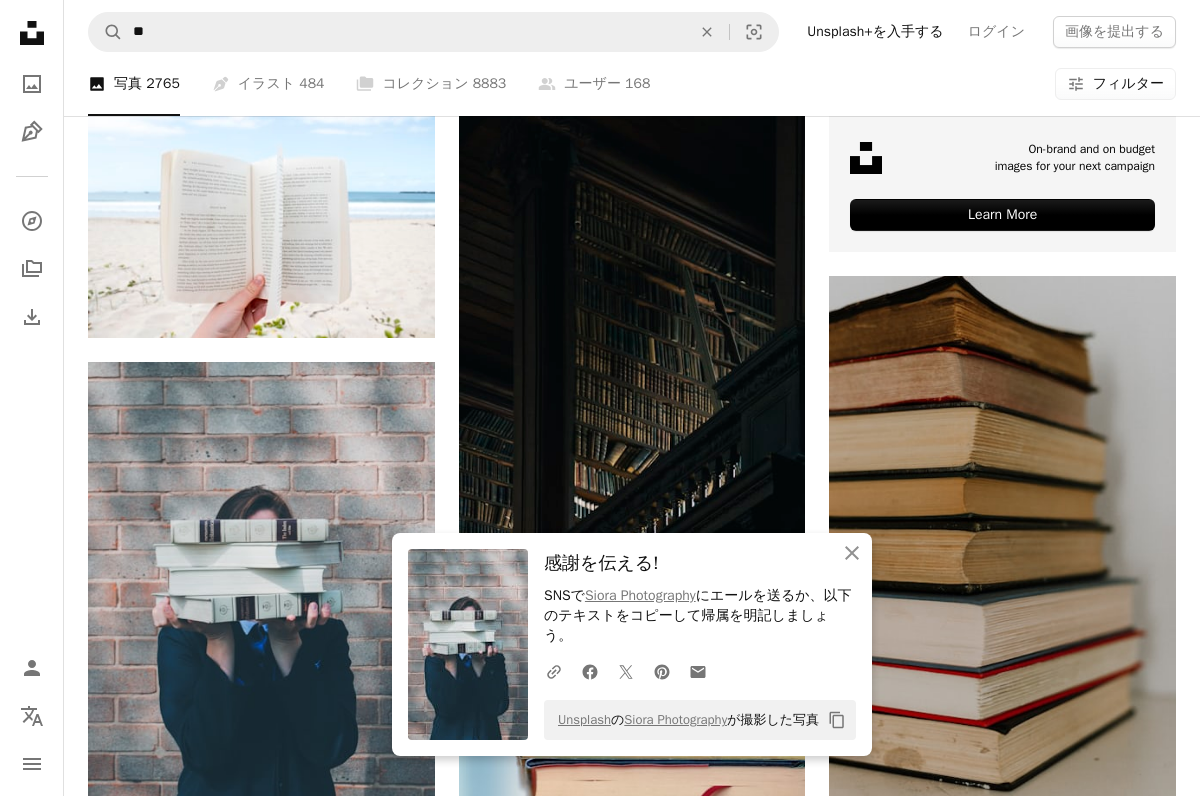 click on "Filters" 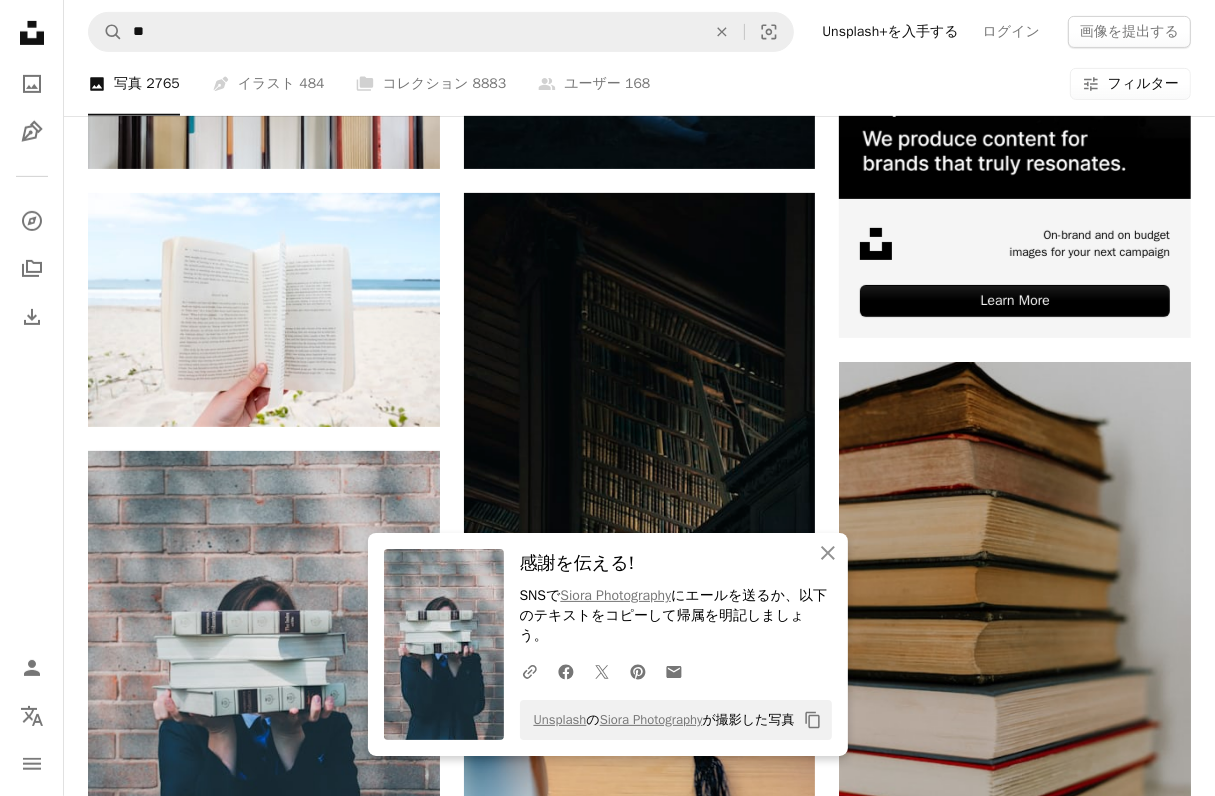 click on "厳選画像" at bounding box center [607, 3999] 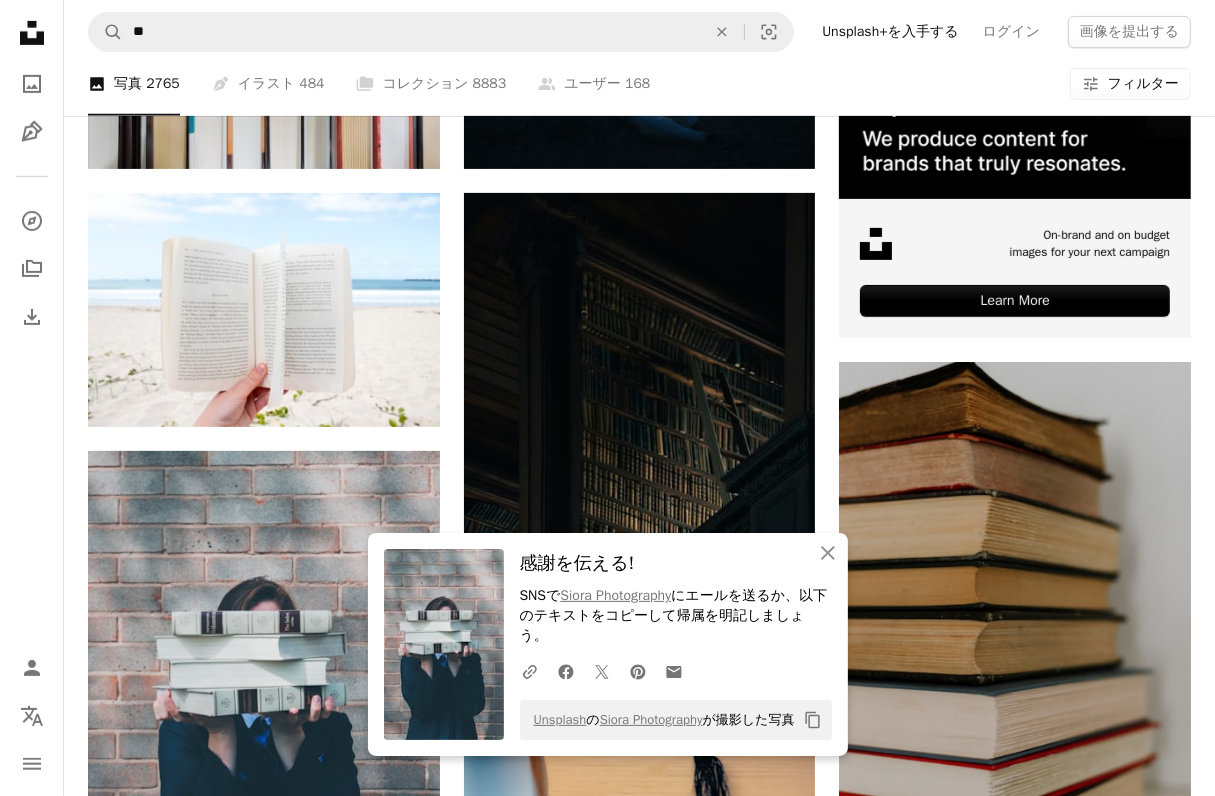 click on "適用" at bounding box center [880, 4452] 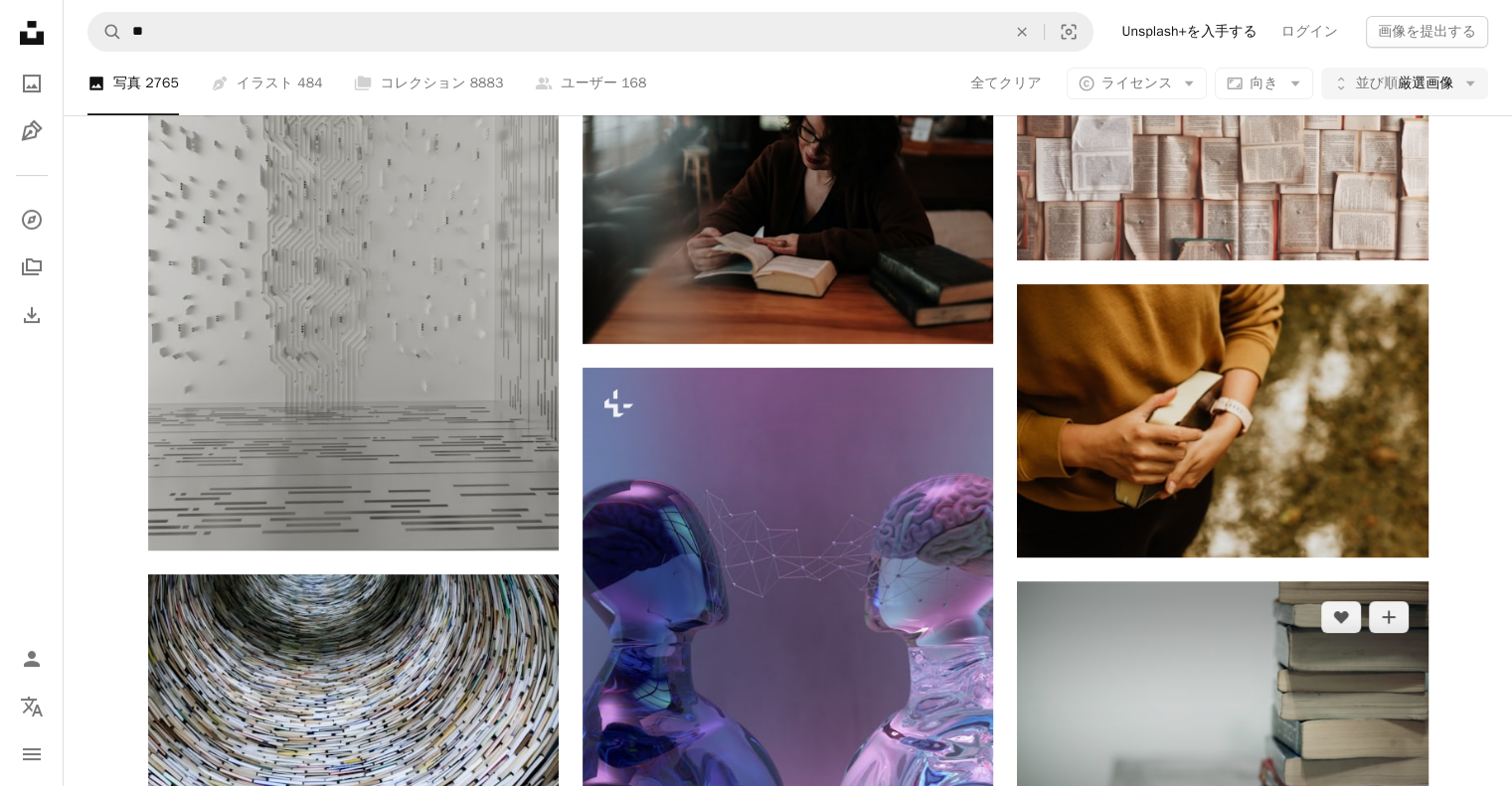 scroll, scrollTop: 1093, scrollLeft: 0, axis: vertical 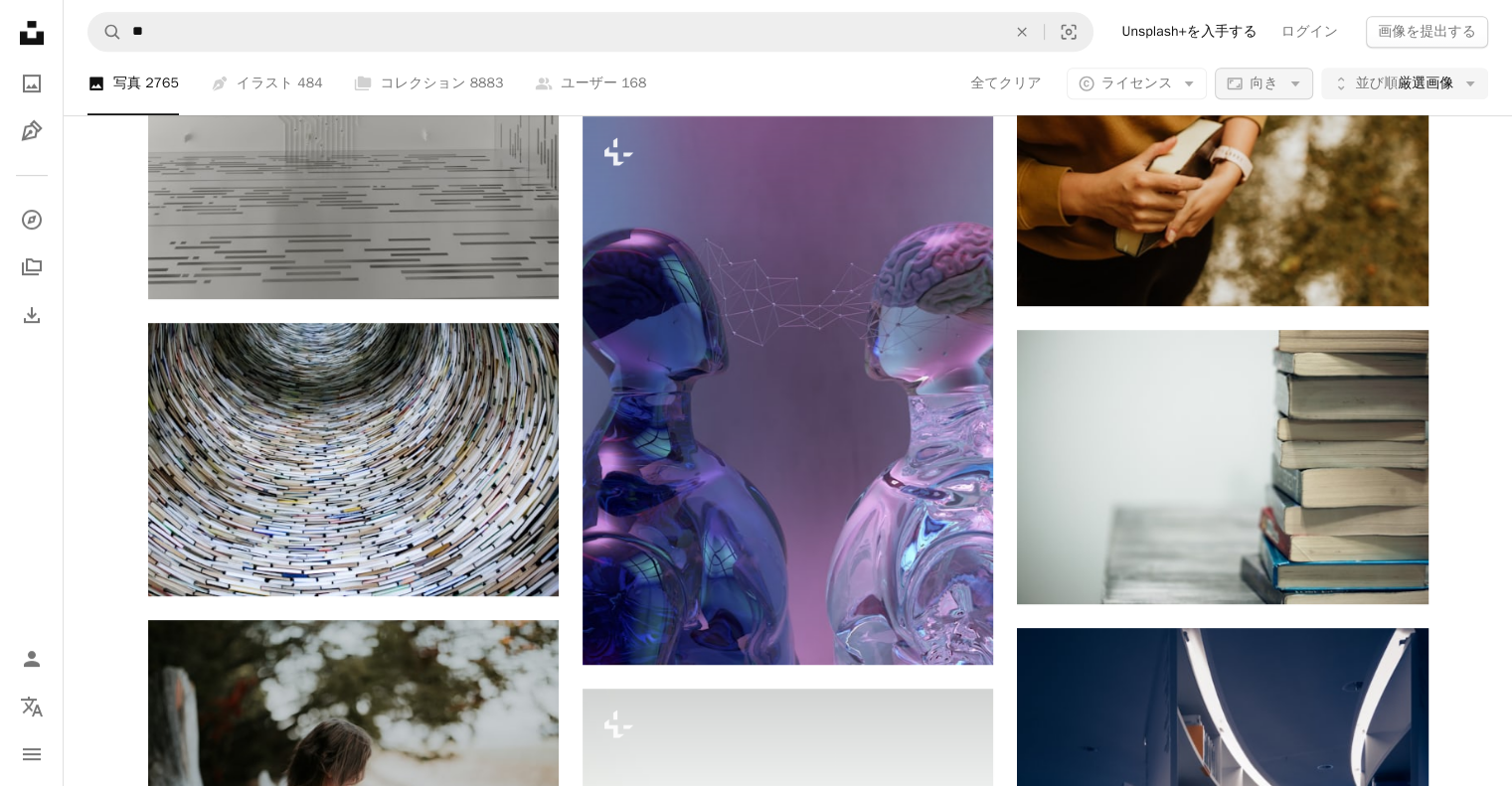 click on "Arrow down" 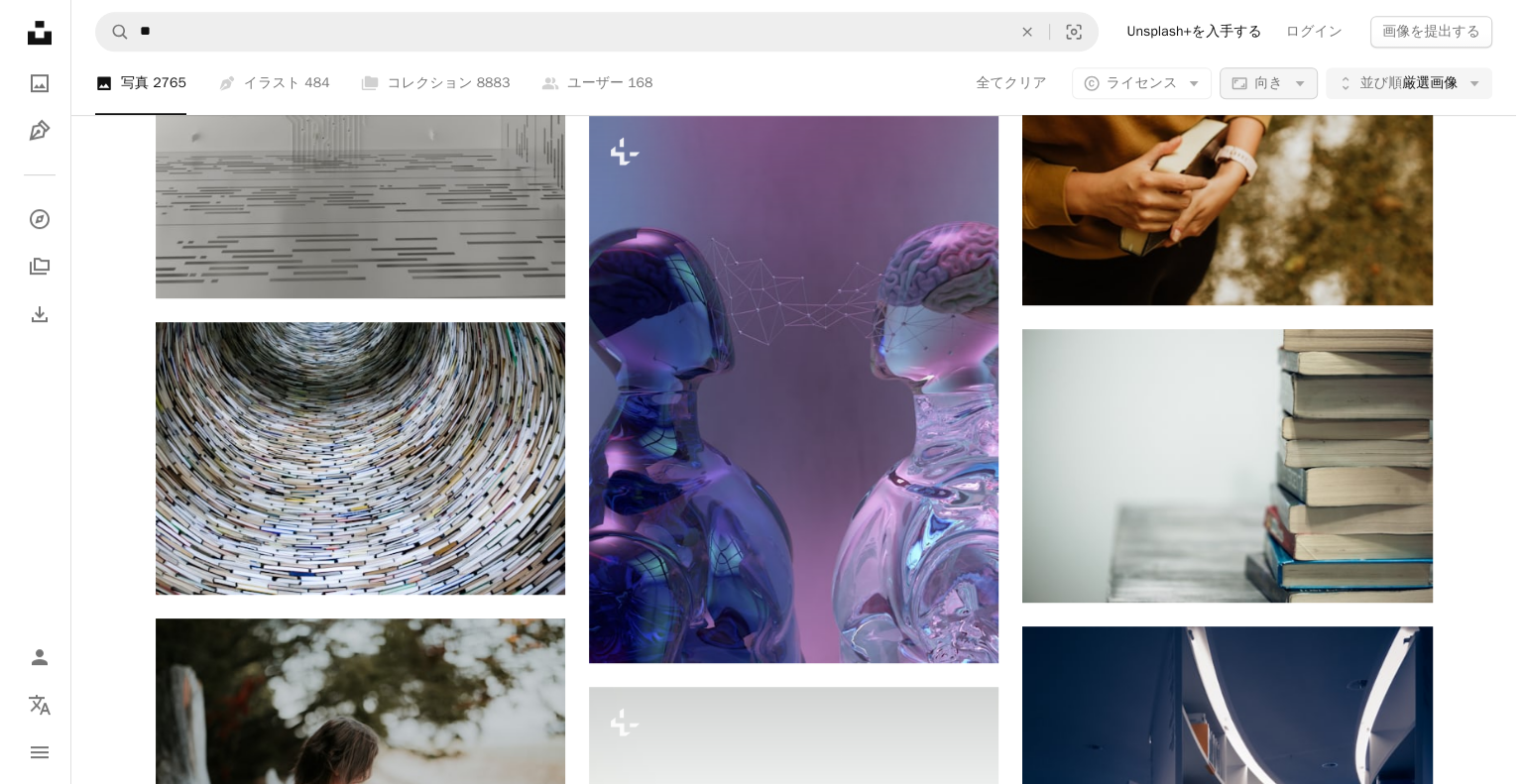 scroll, scrollTop: 0, scrollLeft: 0, axis: both 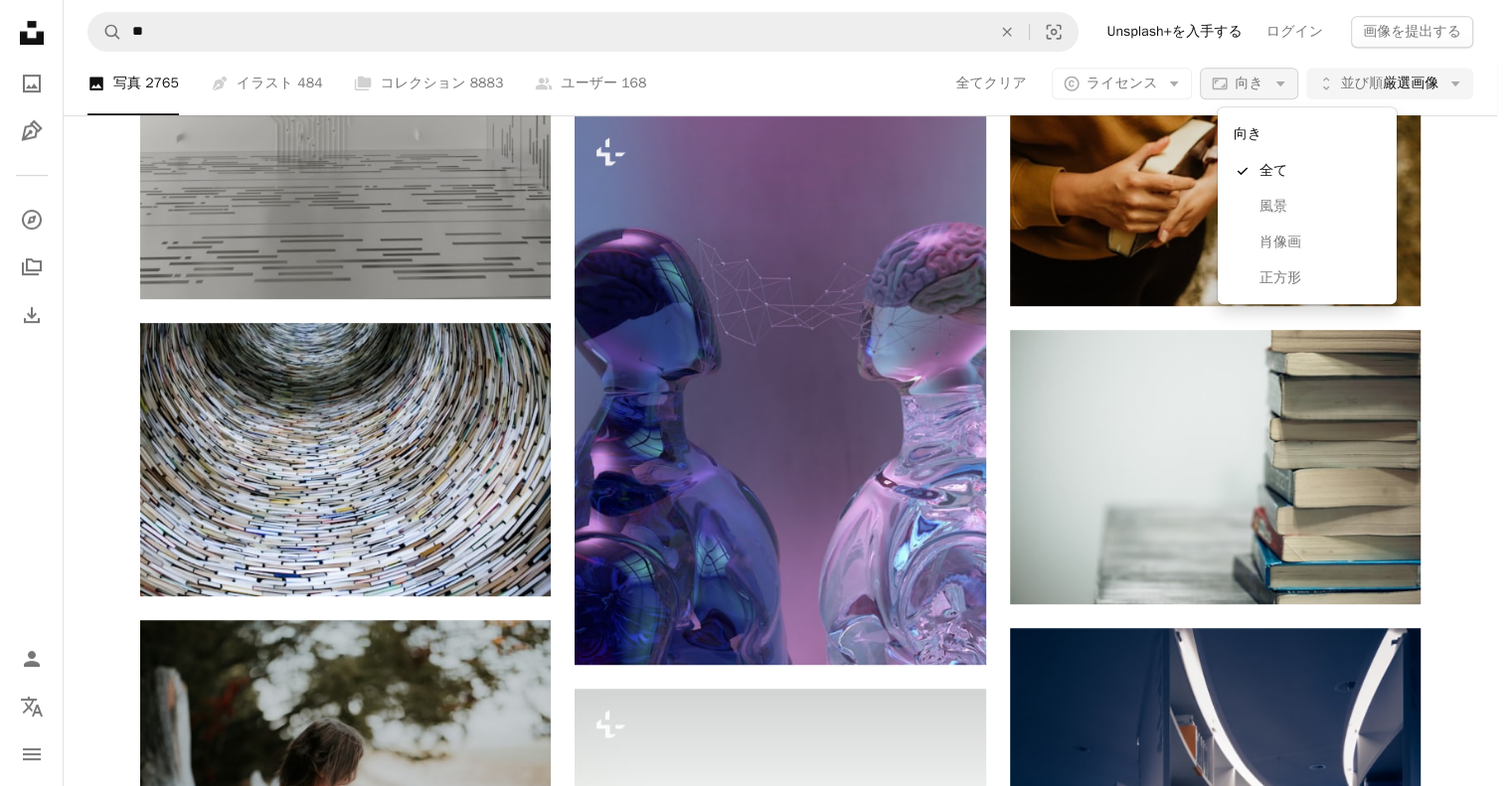 click on "Arrow down" 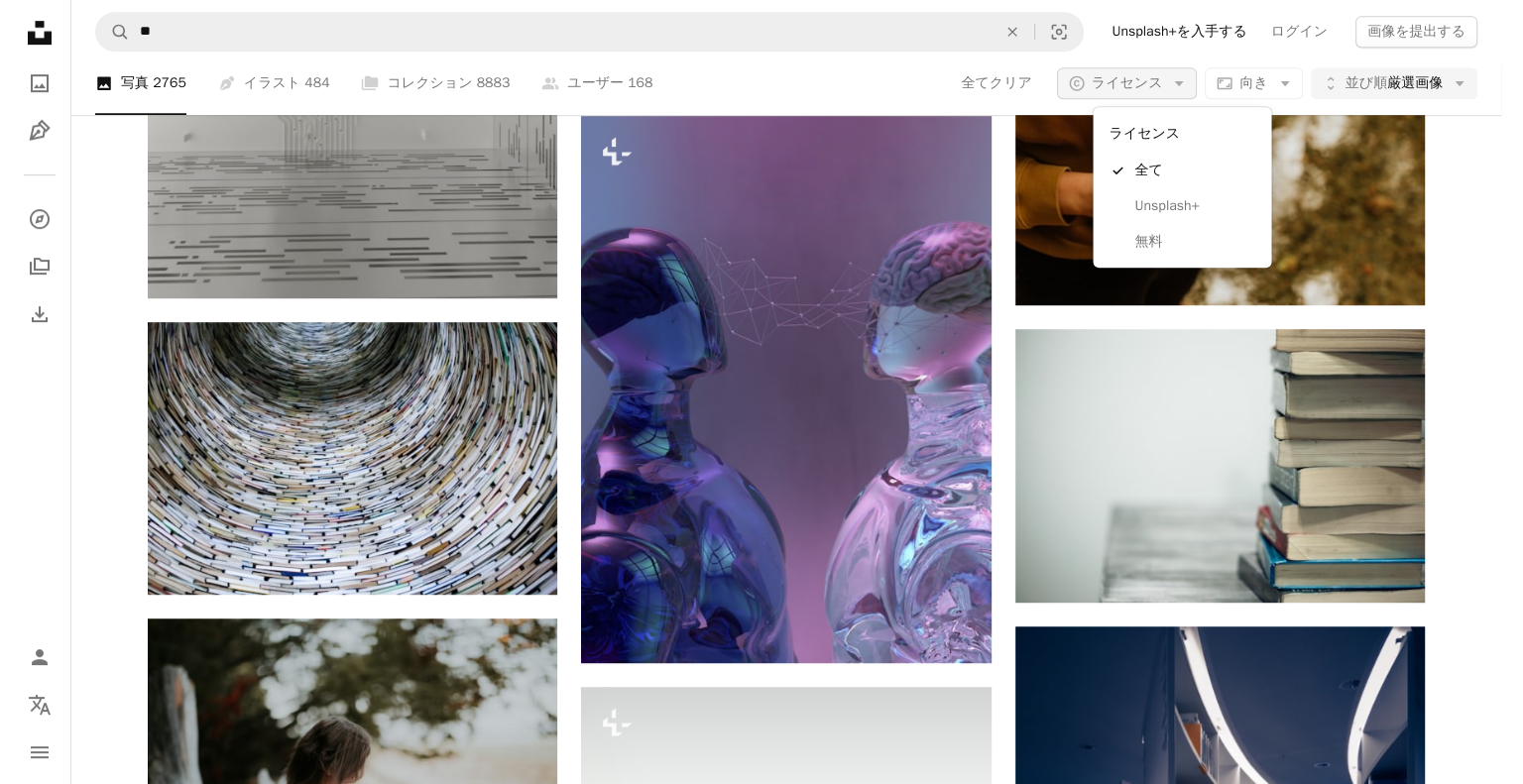 scroll, scrollTop: 0, scrollLeft: 0, axis: both 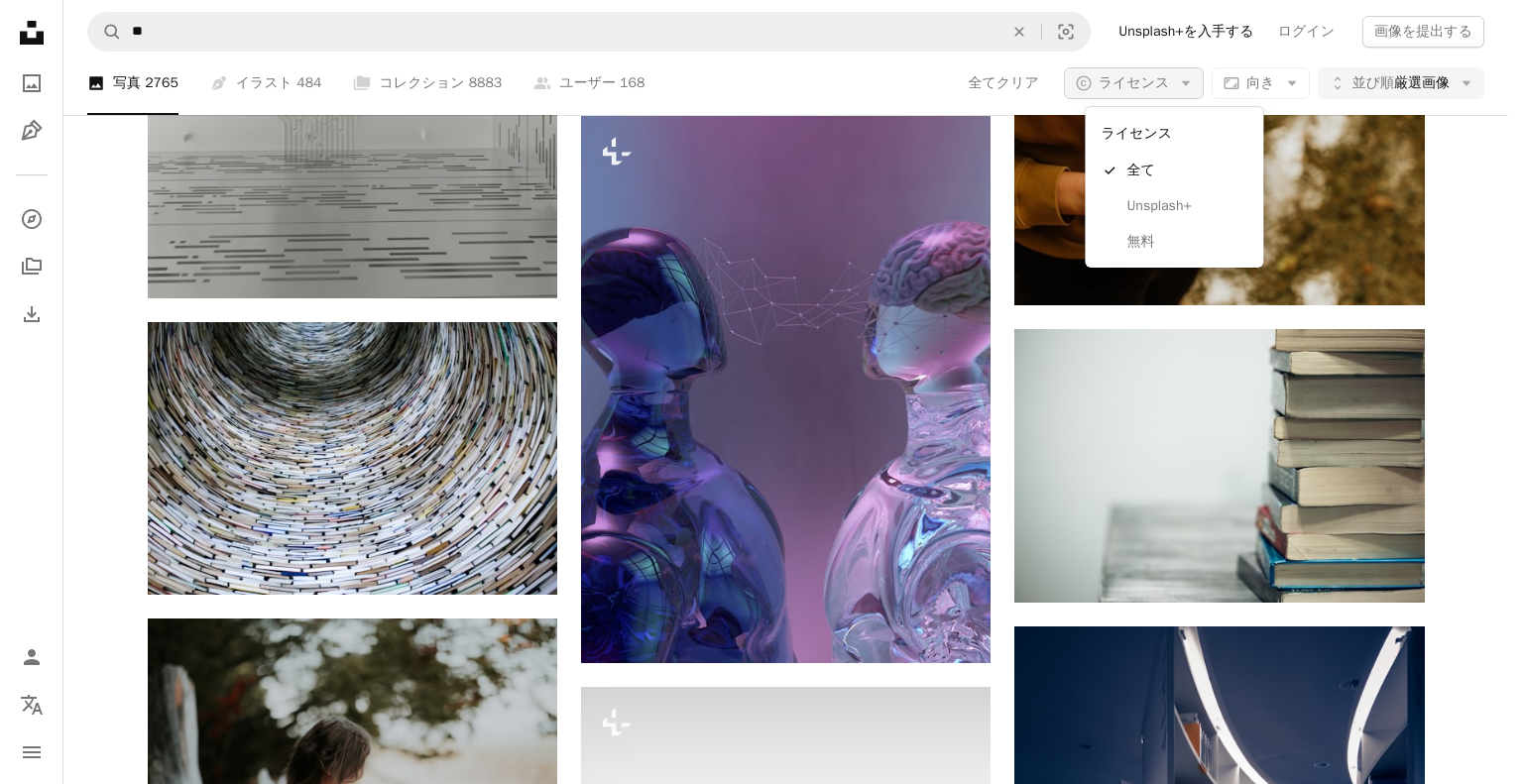 click on "Arrow down" 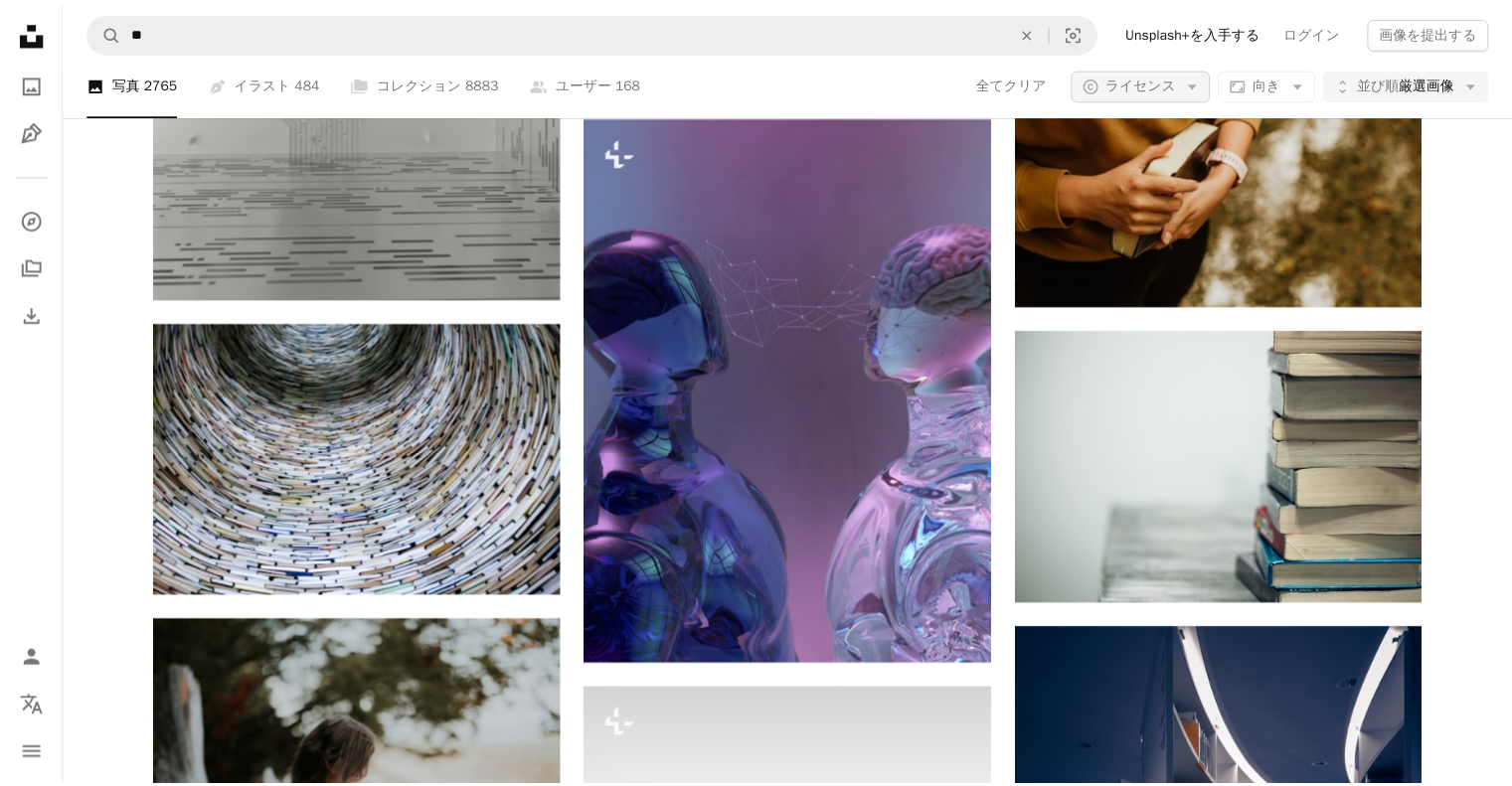 scroll, scrollTop: 1093, scrollLeft: 0, axis: vertical 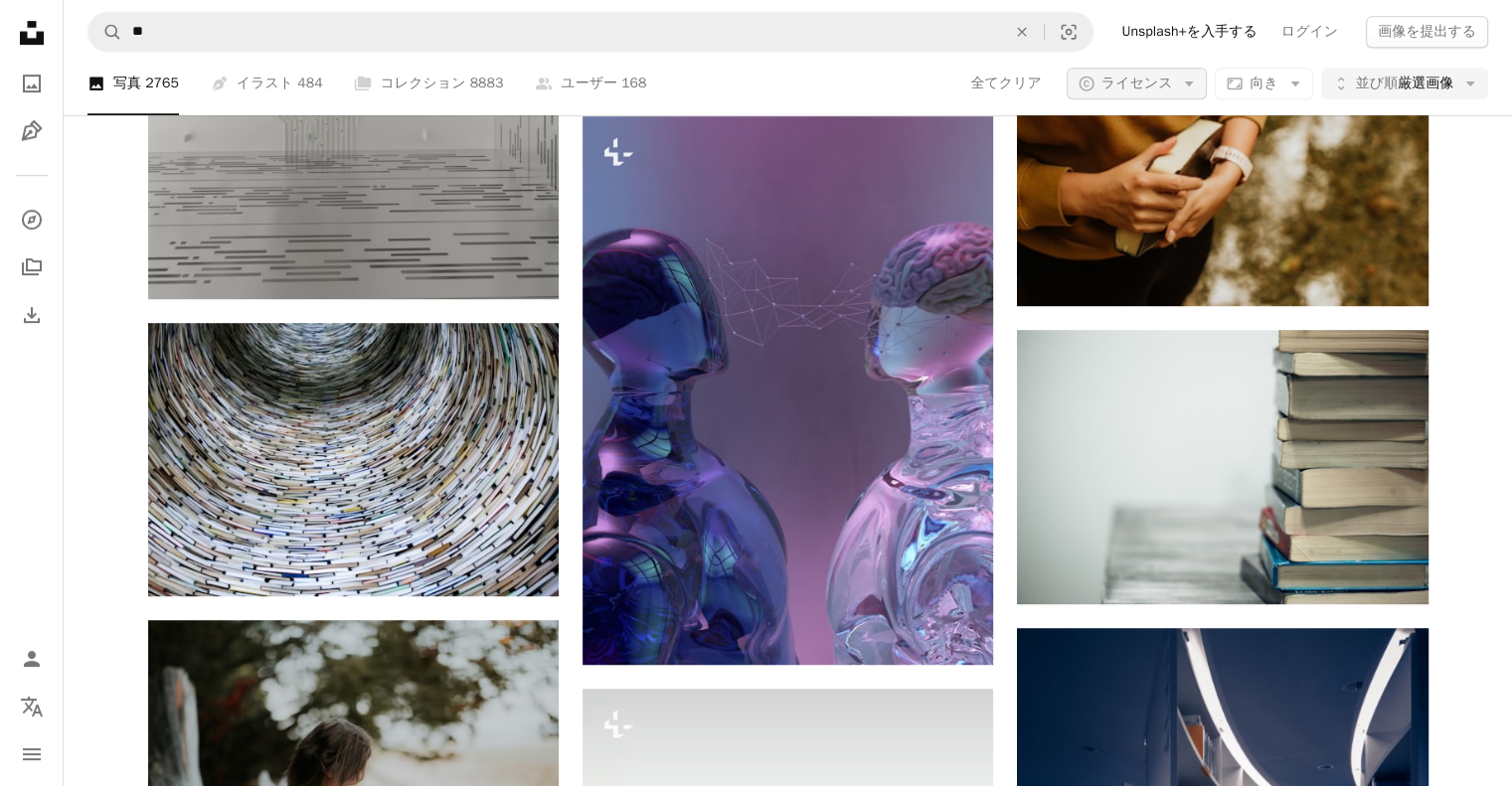 click on "Arrow down" 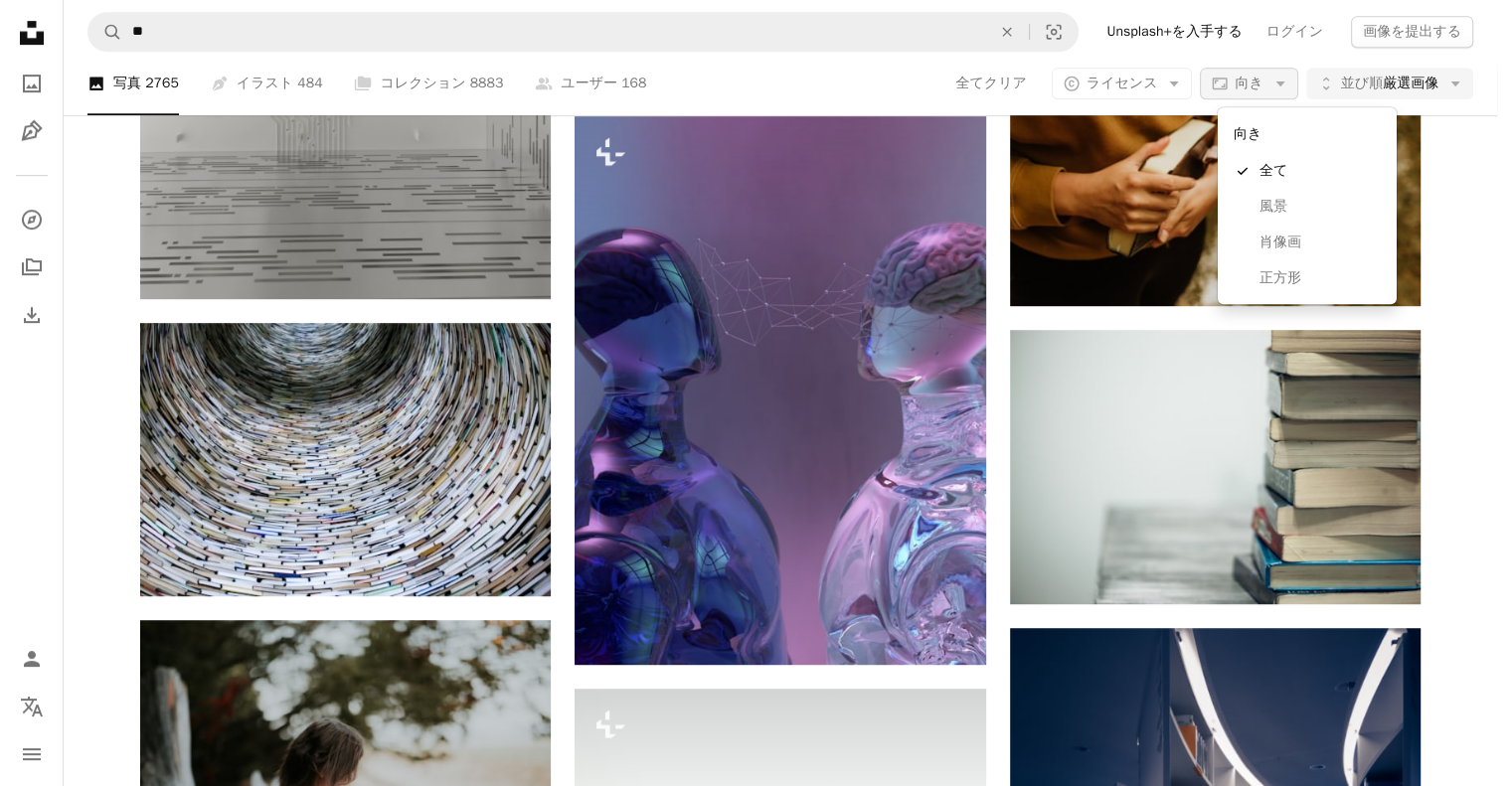 scroll, scrollTop: 0, scrollLeft: 0, axis: both 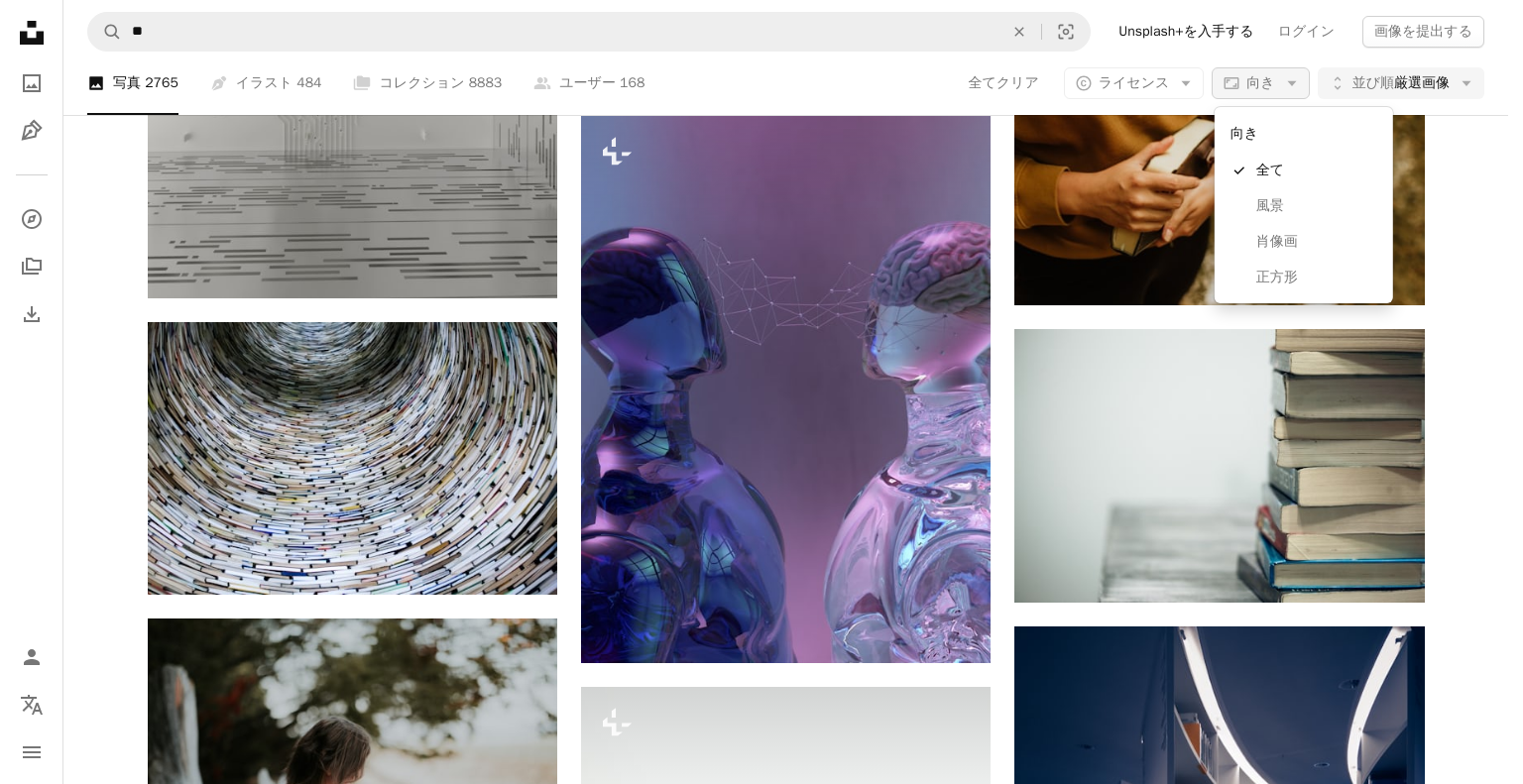 click on "向き" at bounding box center [1260, 82] 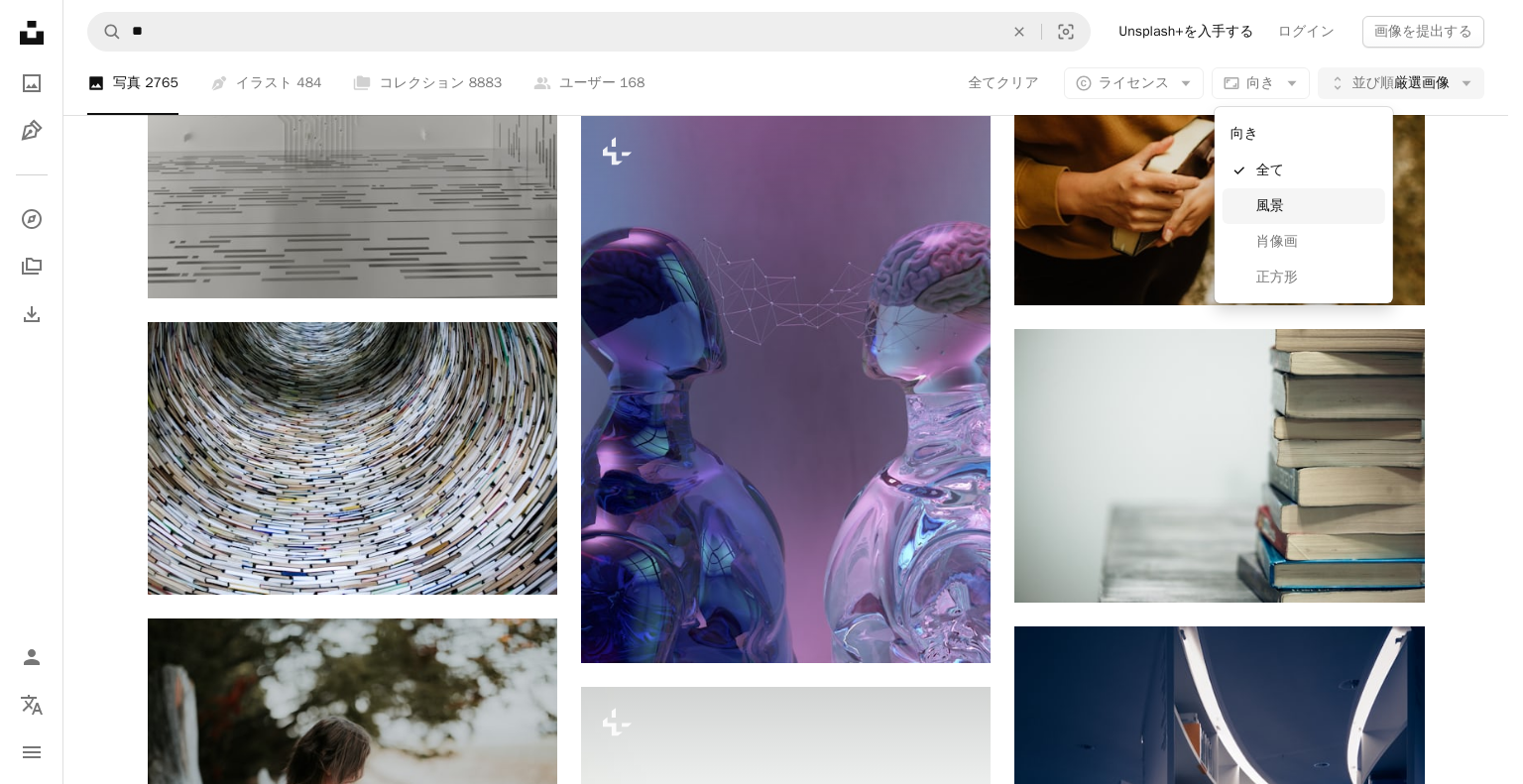 click on "風景" at bounding box center (1317, 206) 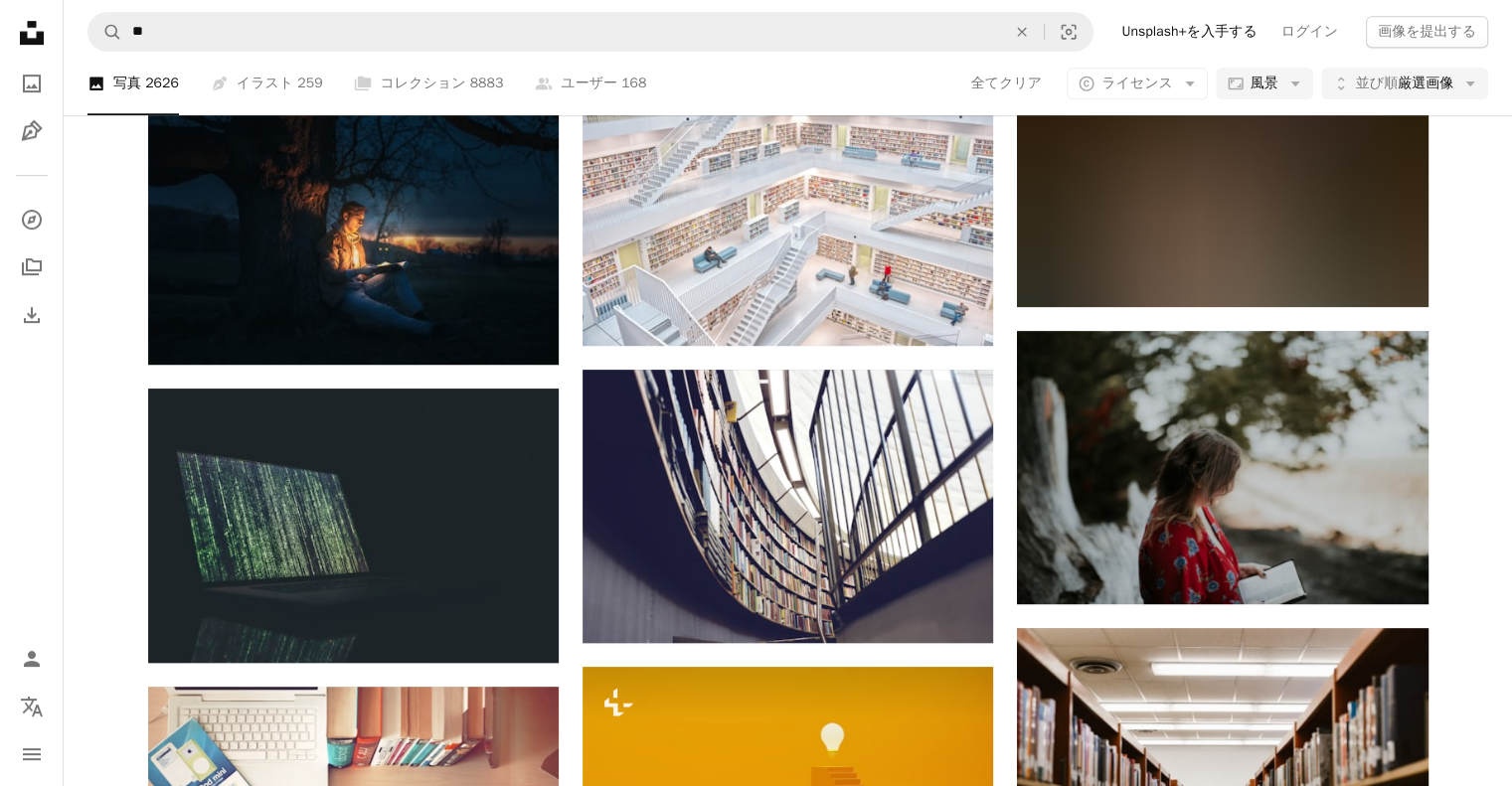 scroll, scrollTop: 298, scrollLeft: 0, axis: vertical 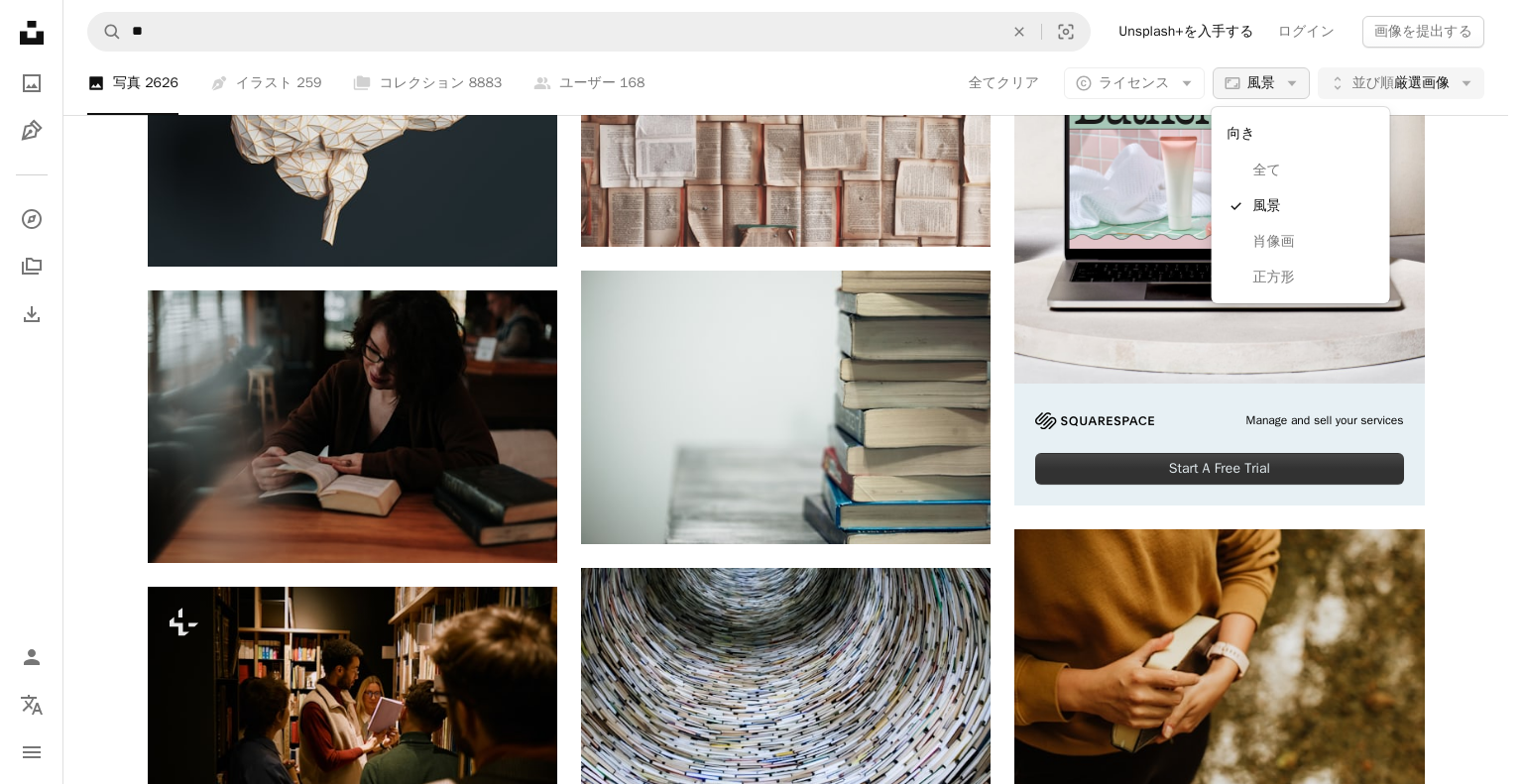 click on "Aspect ratio 風景 Arrow down" at bounding box center (1261, 83) 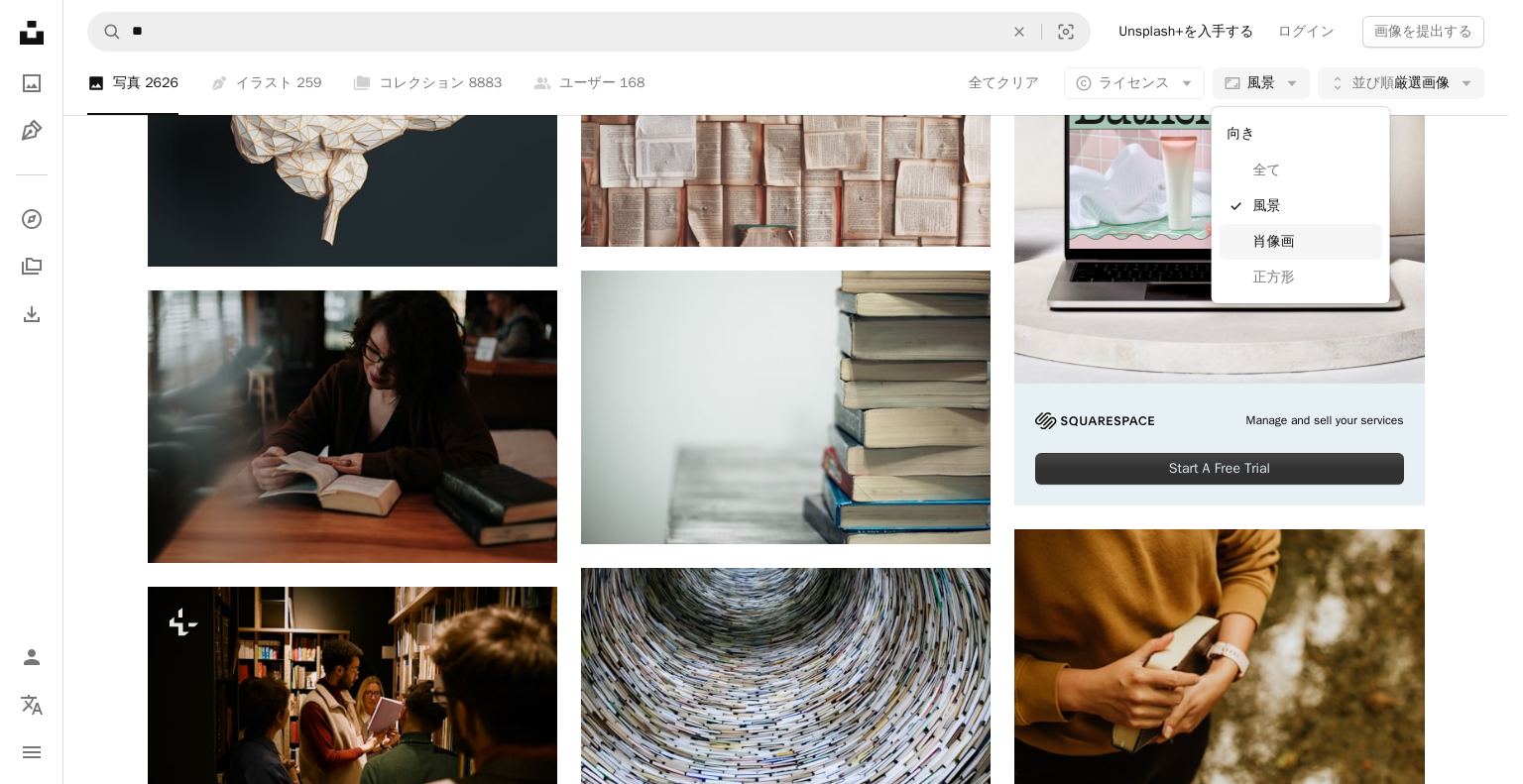 click on "肖像画" at bounding box center [1314, 242] 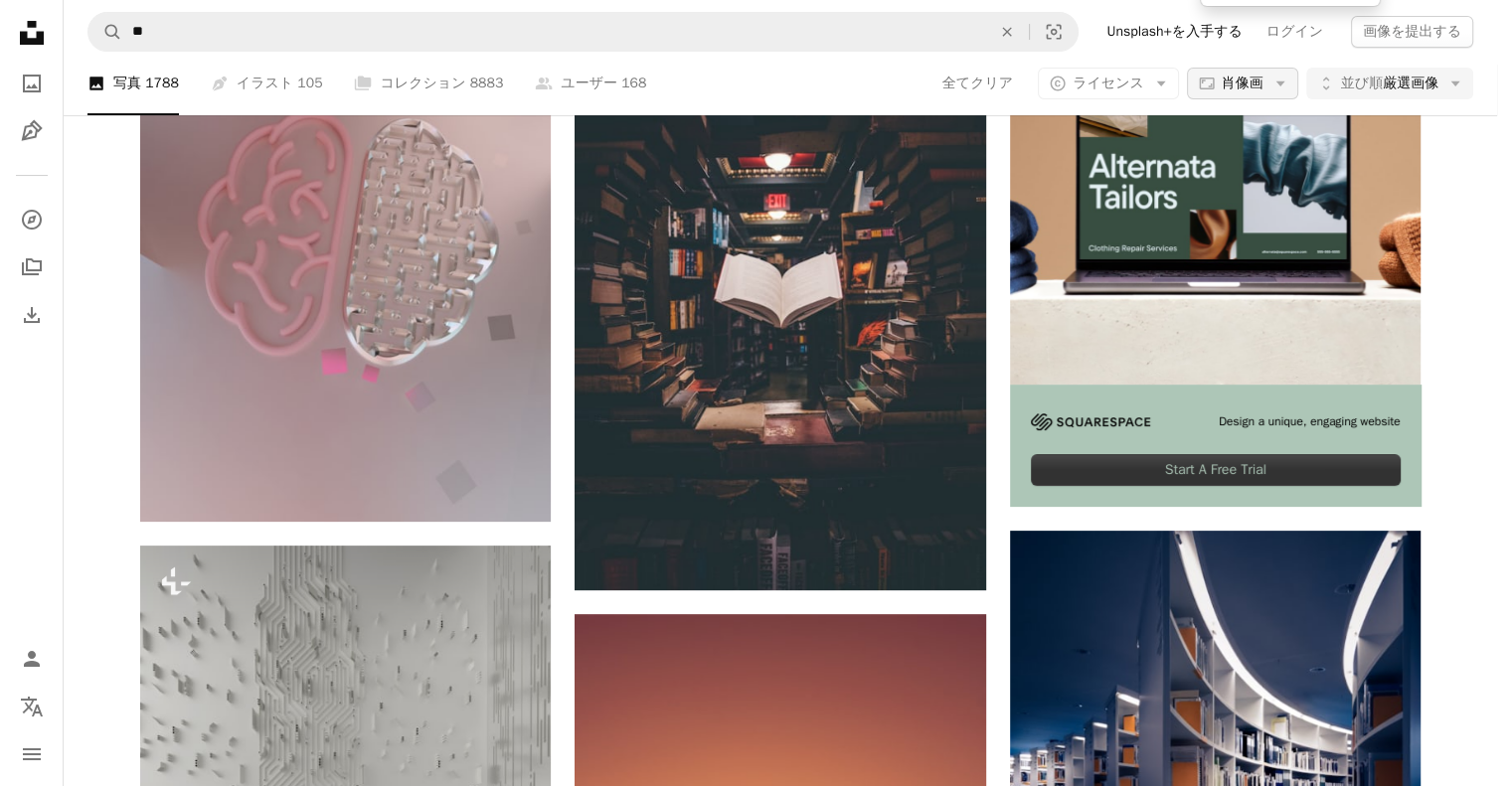 click on "Aspect ratio 肖像画 Arrow down" at bounding box center (1243, 83) 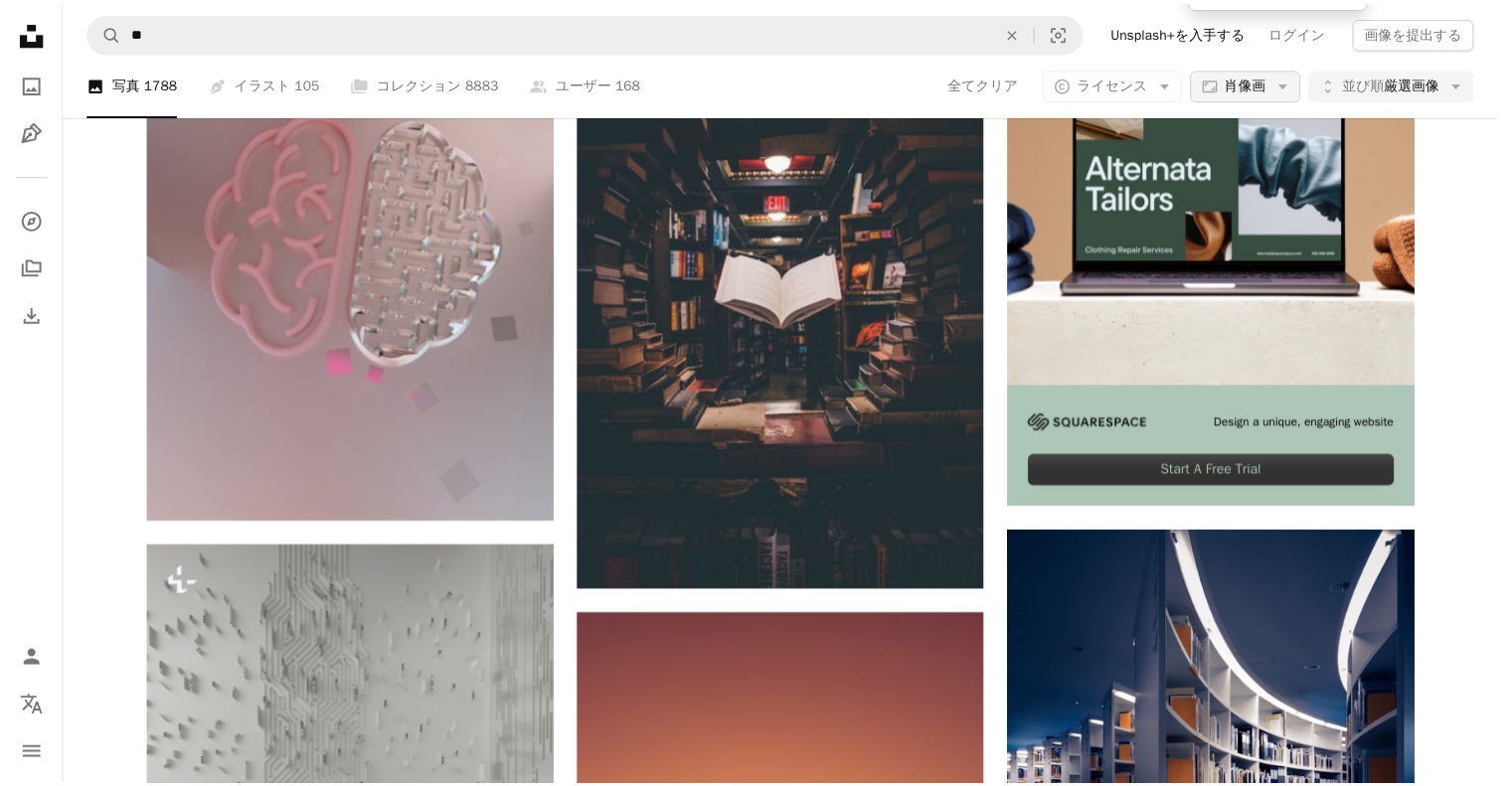 scroll, scrollTop: 0, scrollLeft: 0, axis: both 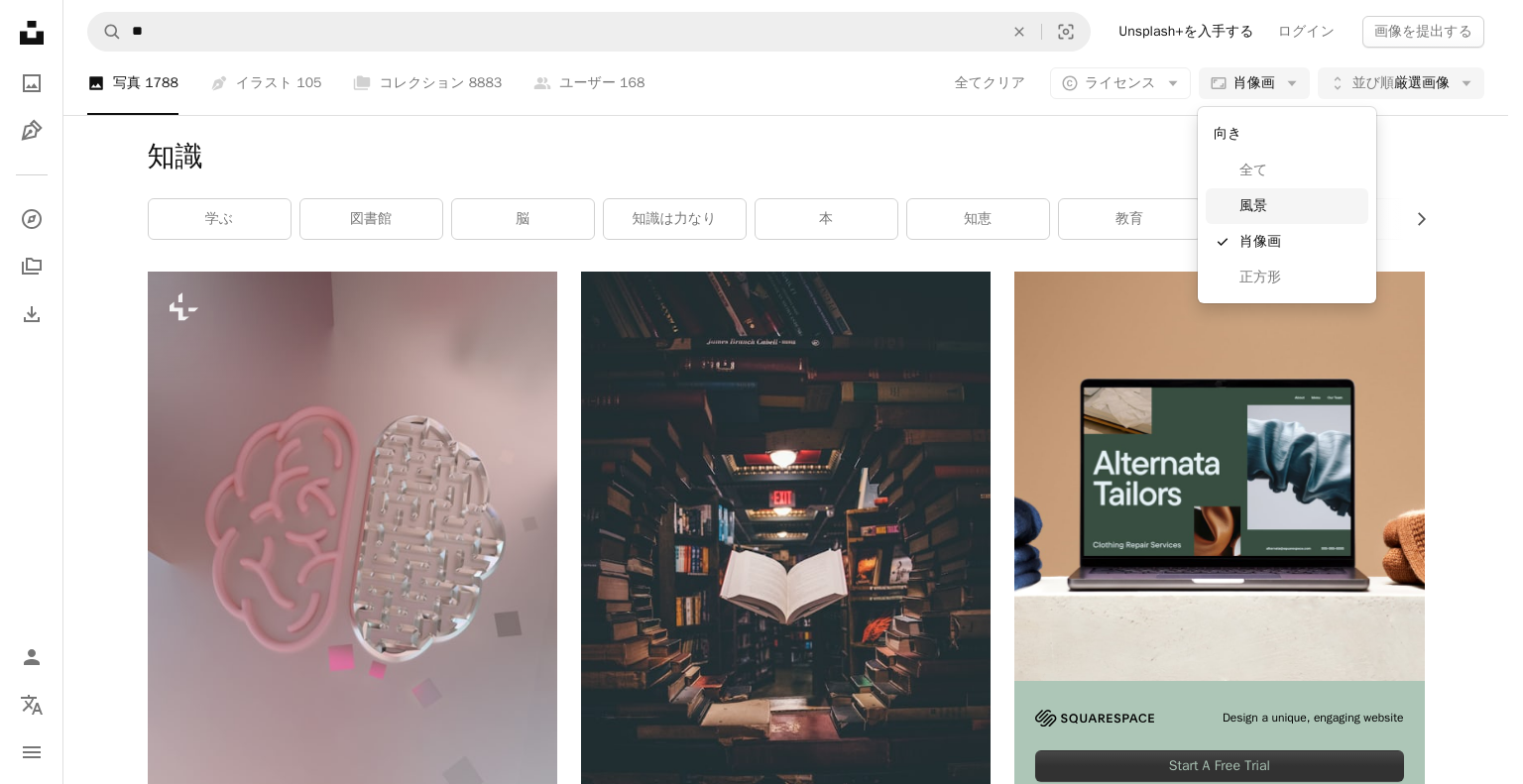 click on "風景" at bounding box center (1300, 206) 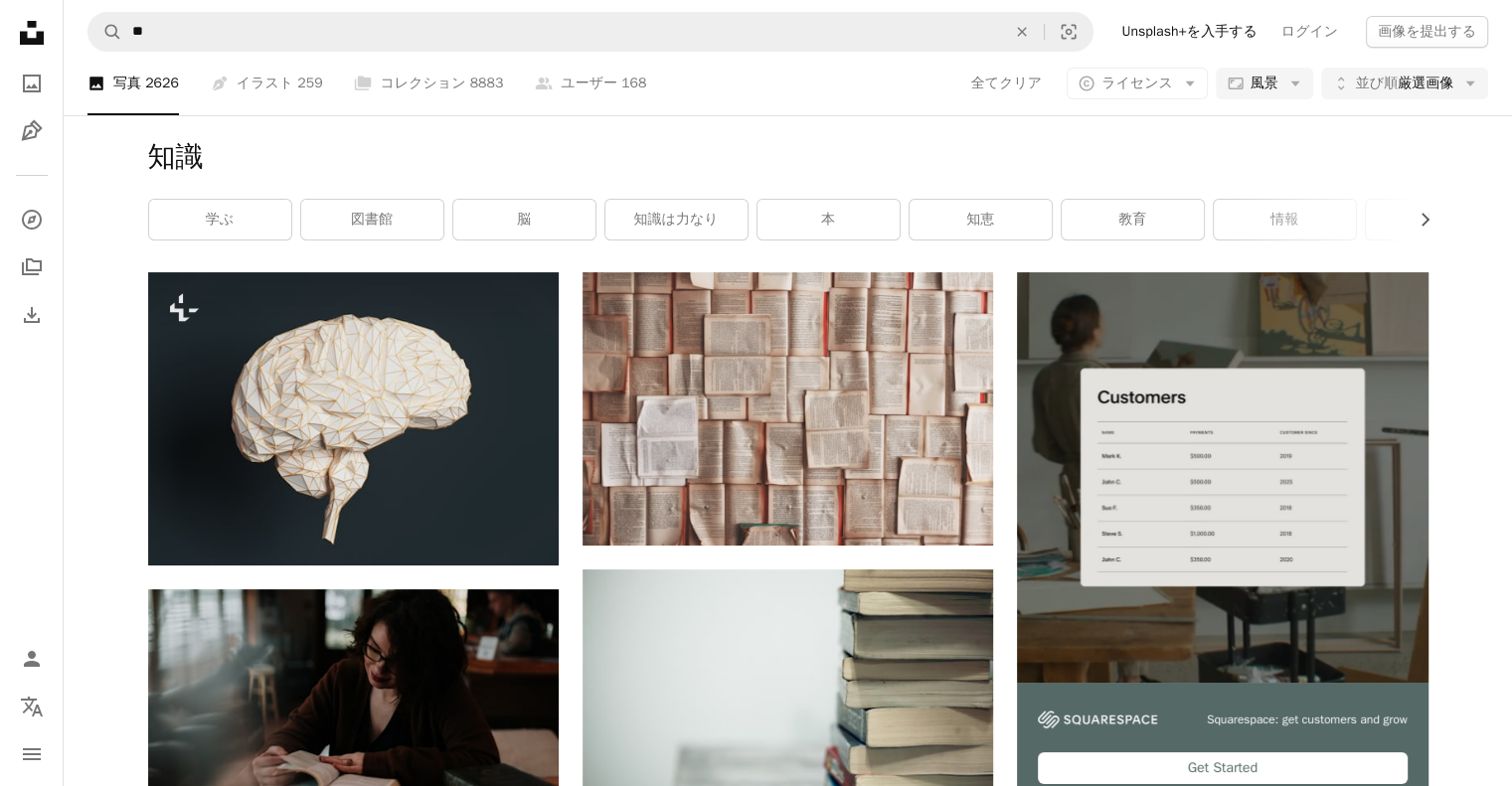 scroll, scrollTop: 6856, scrollLeft: 0, axis: vertical 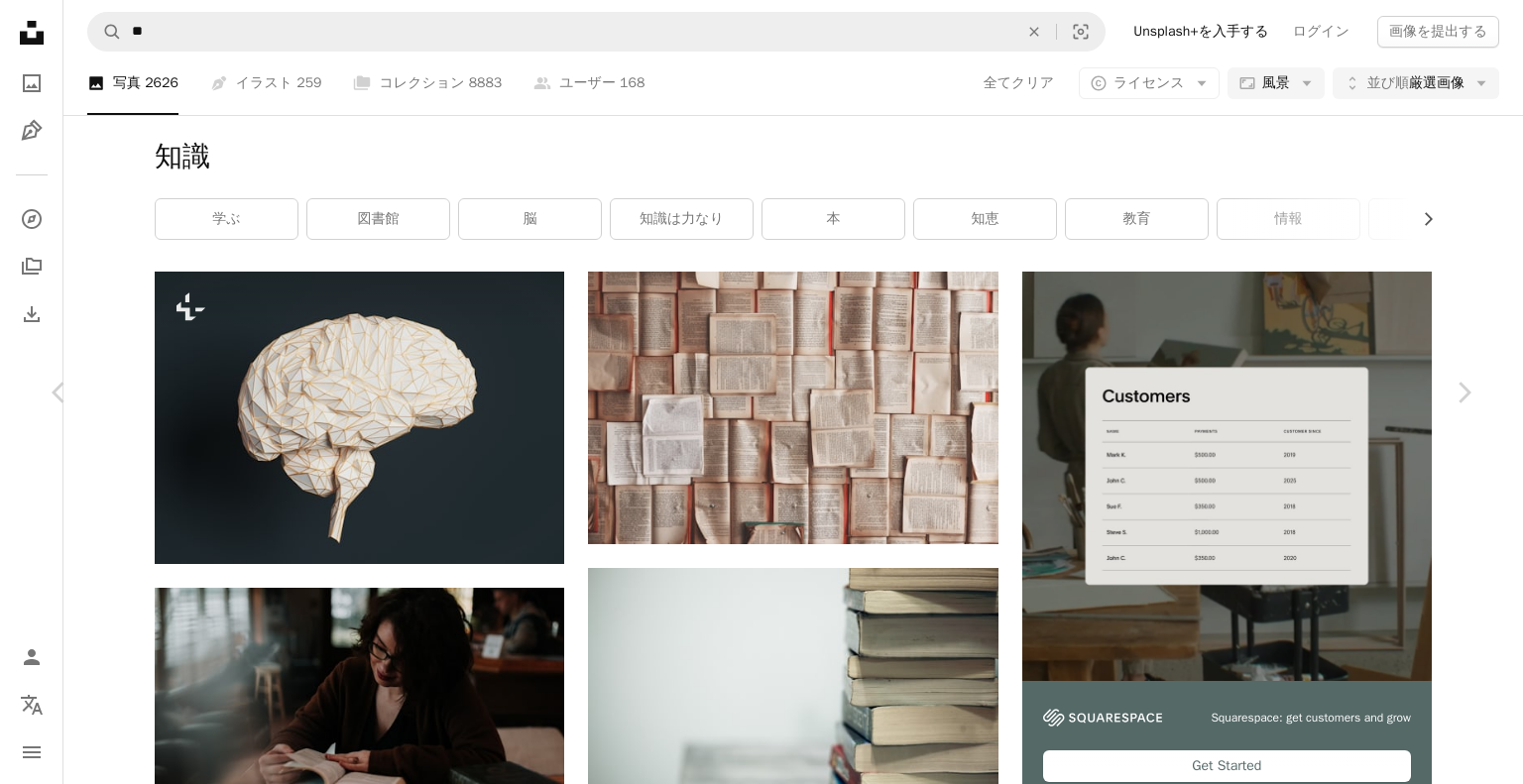 click on "無料ダウンロード" at bounding box center [1262, 11481] 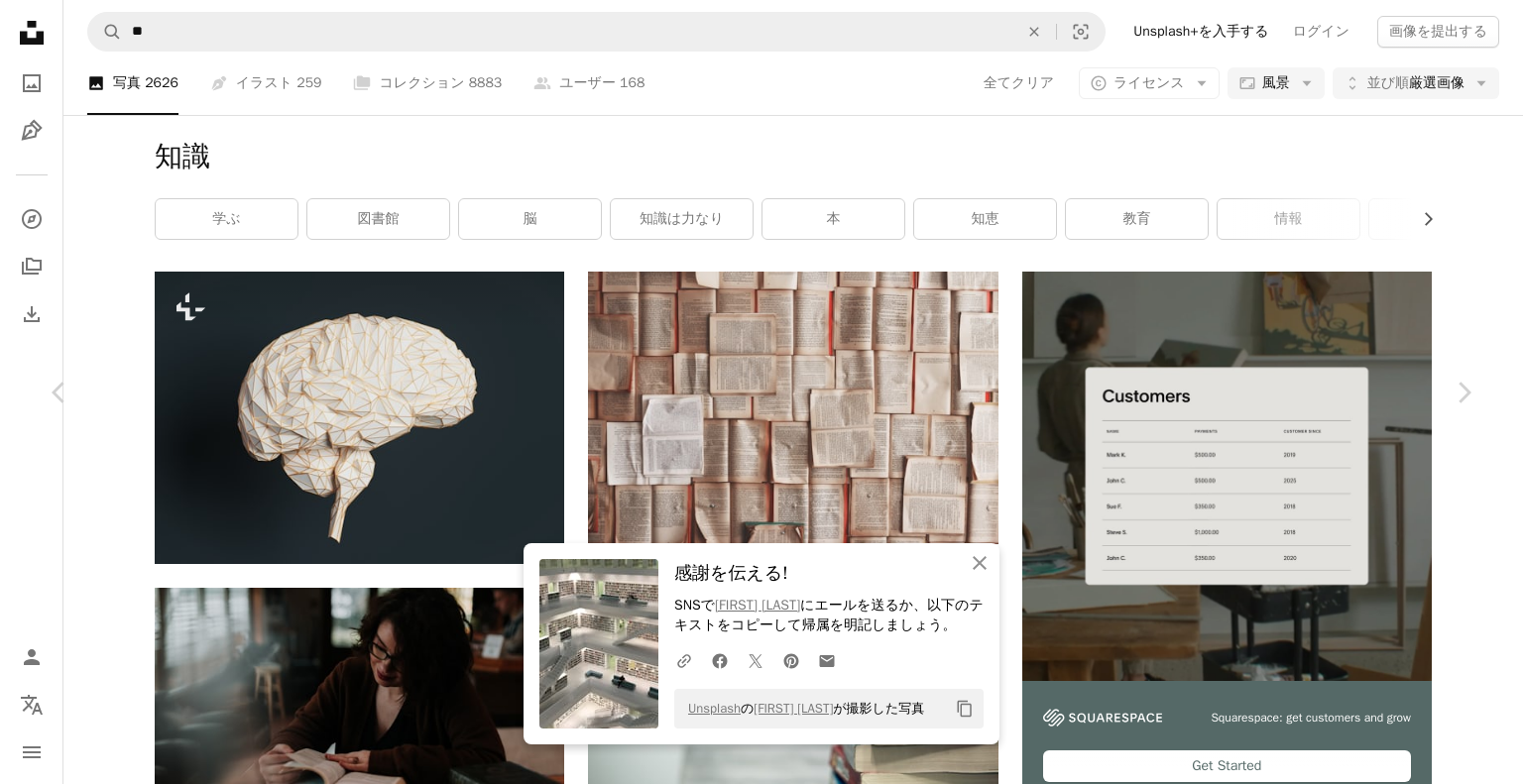 click on "An X shape" at bounding box center (20, 20) 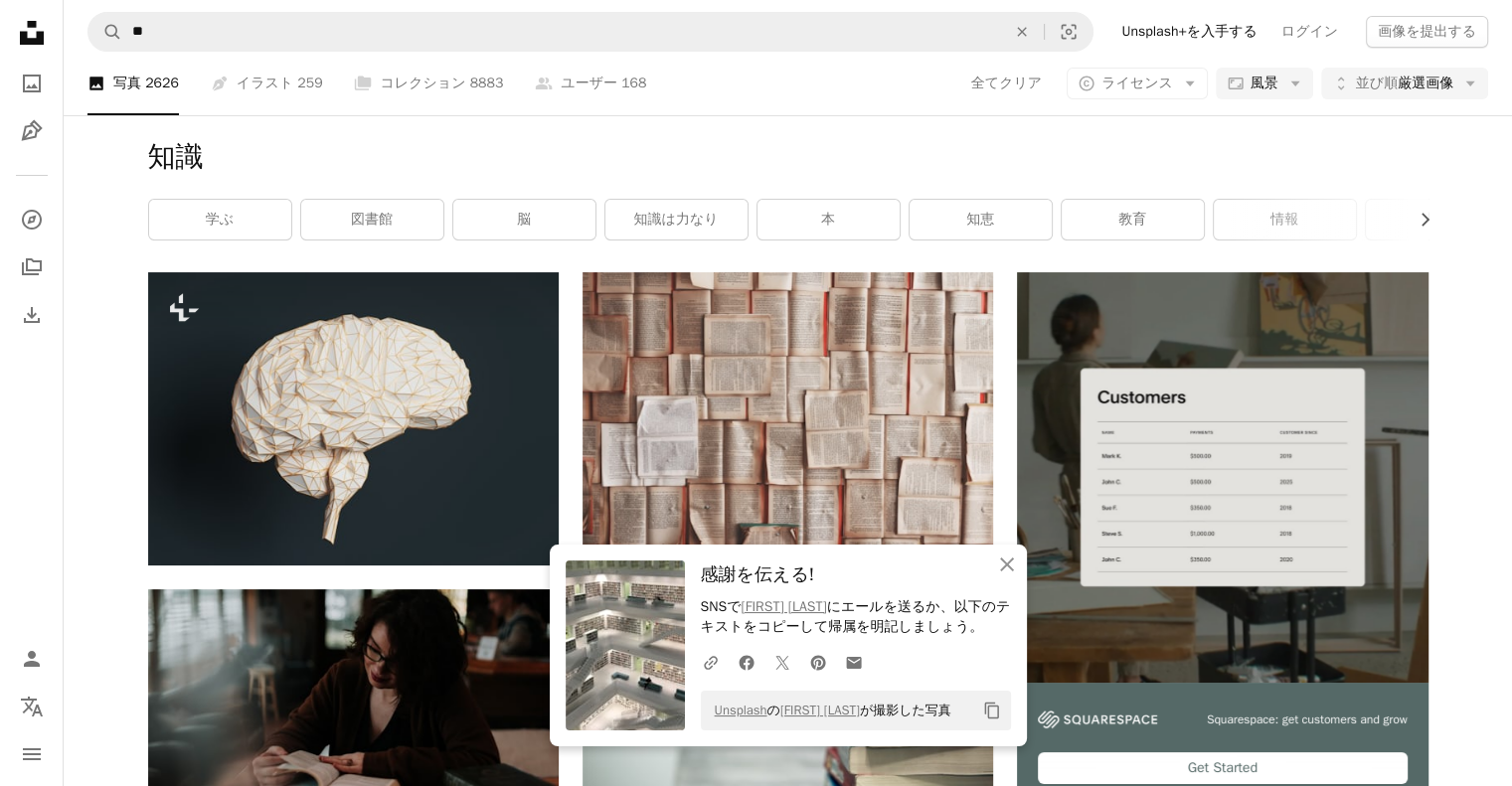 scroll, scrollTop: 7353, scrollLeft: 0, axis: vertical 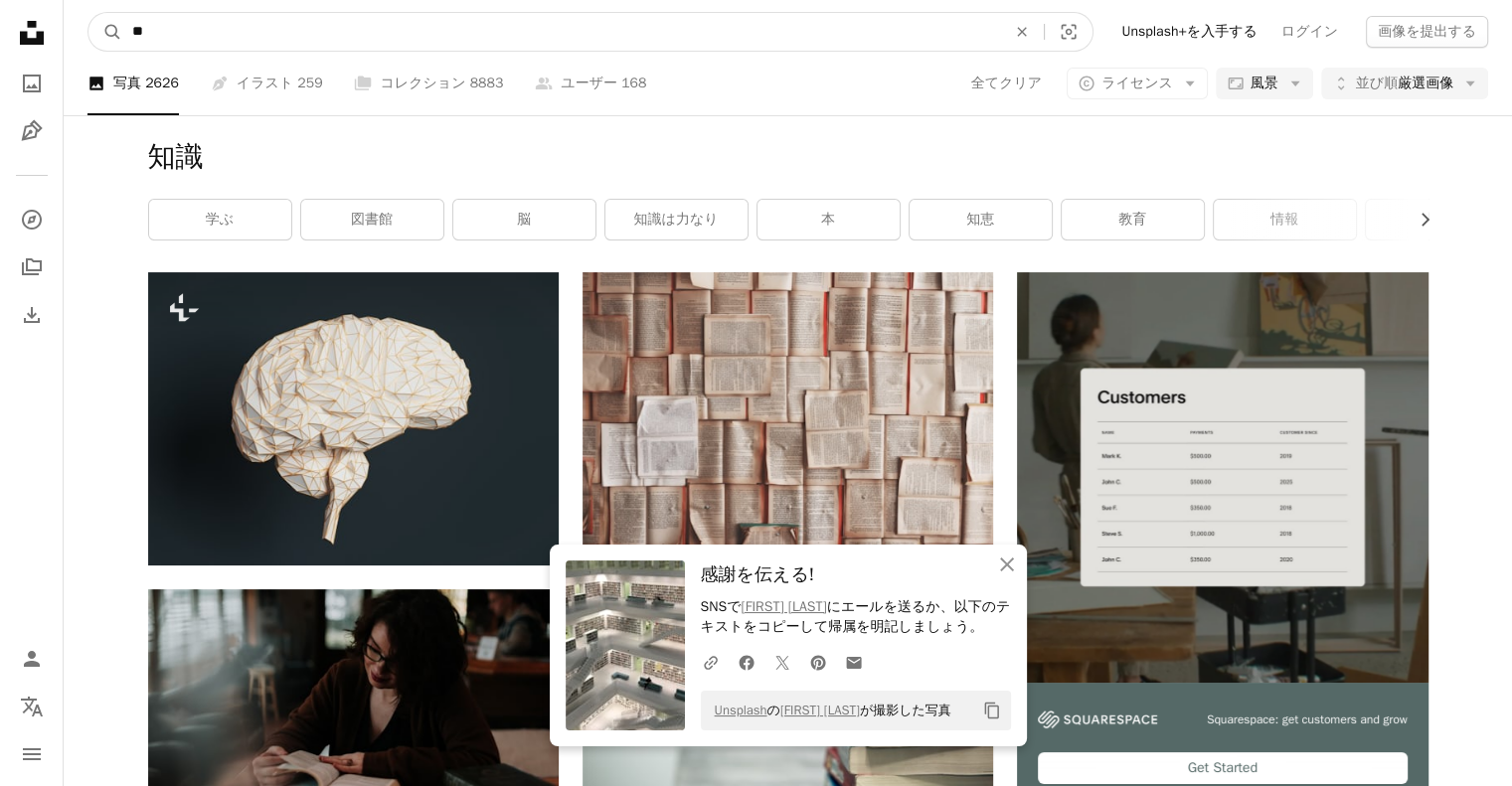 drag, startPoint x: 202, startPoint y: 31, endPoint x: 135, endPoint y: 23, distance: 67.47592 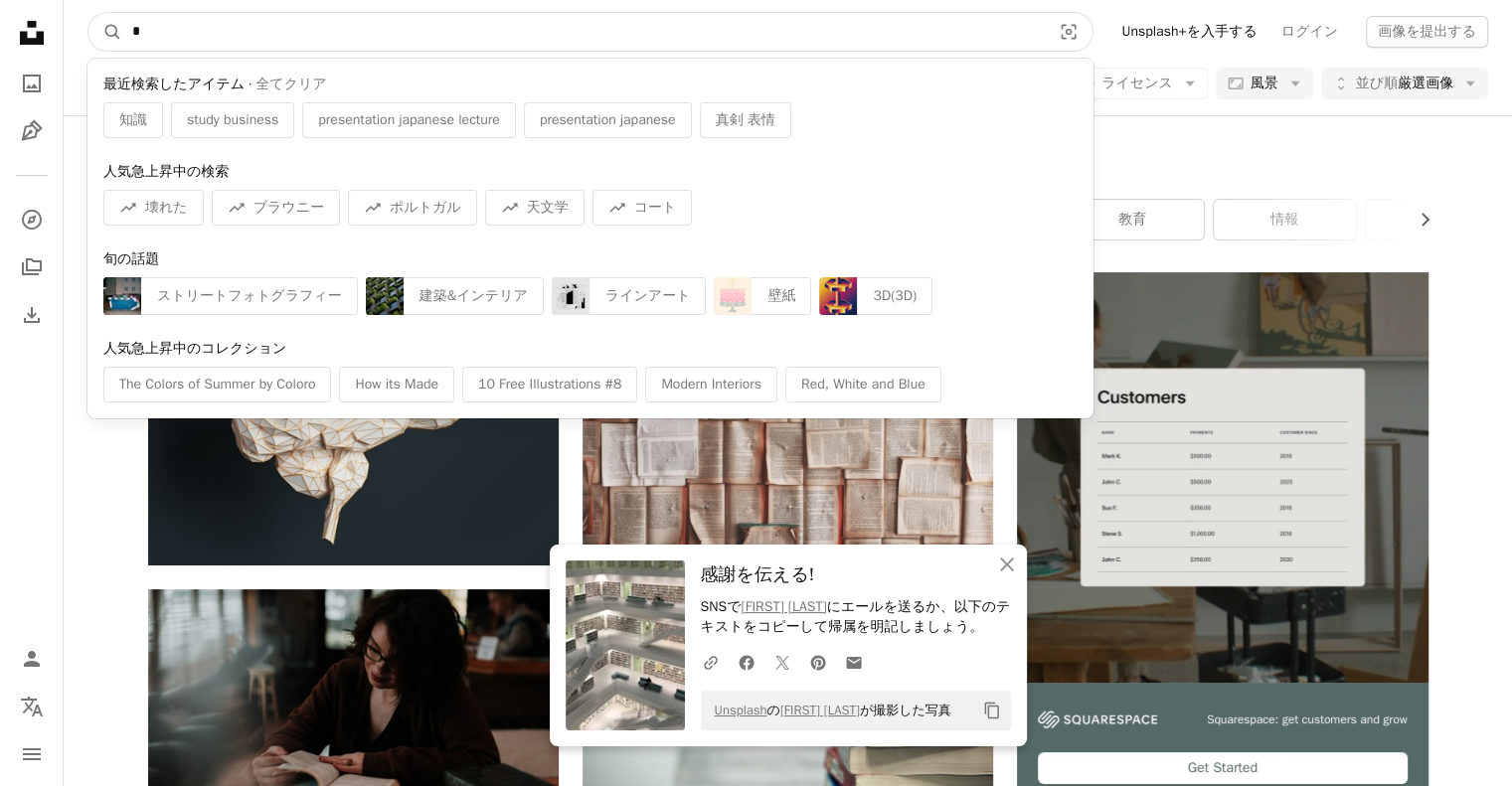 type on "*" 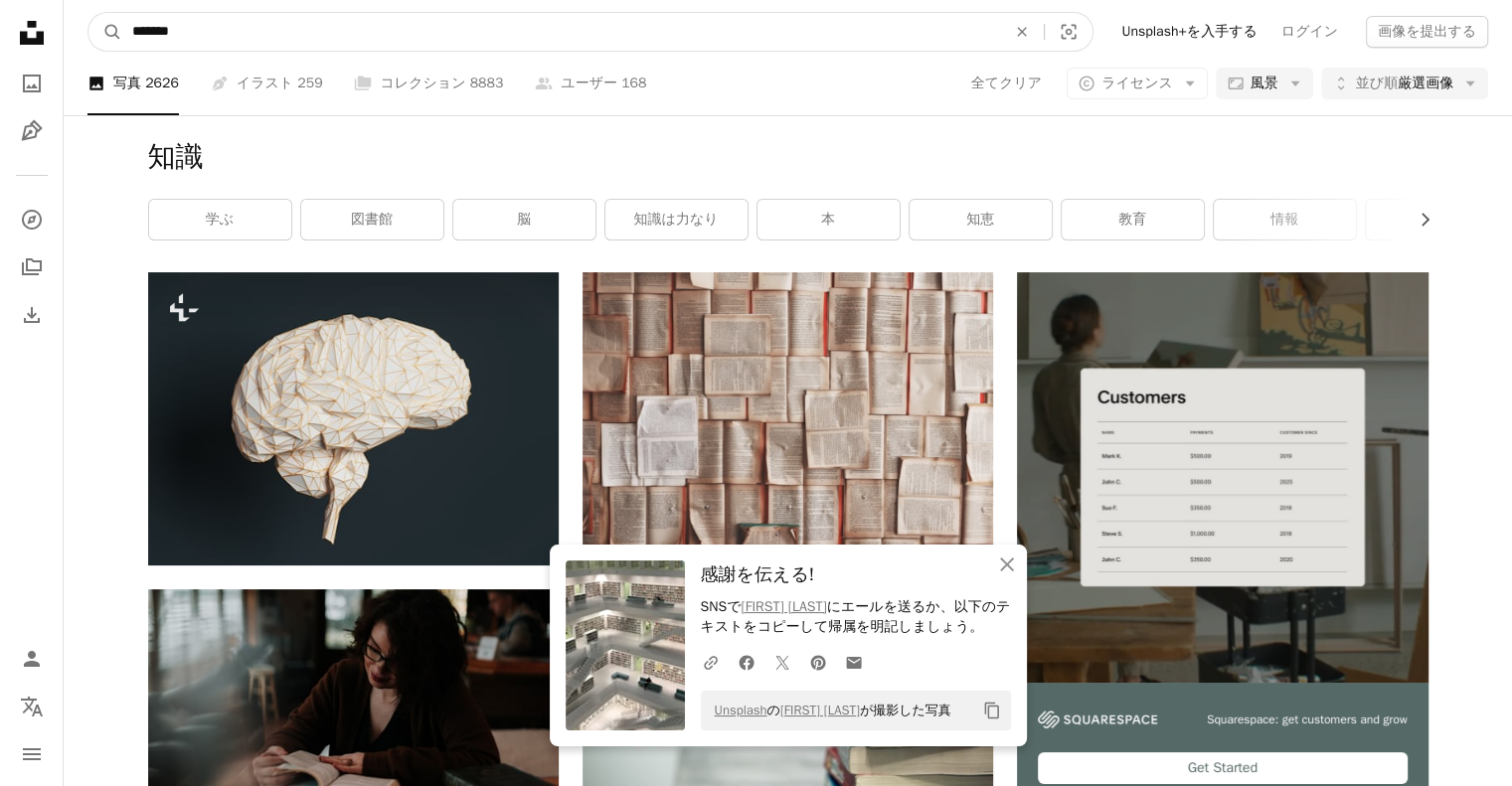 type on "********" 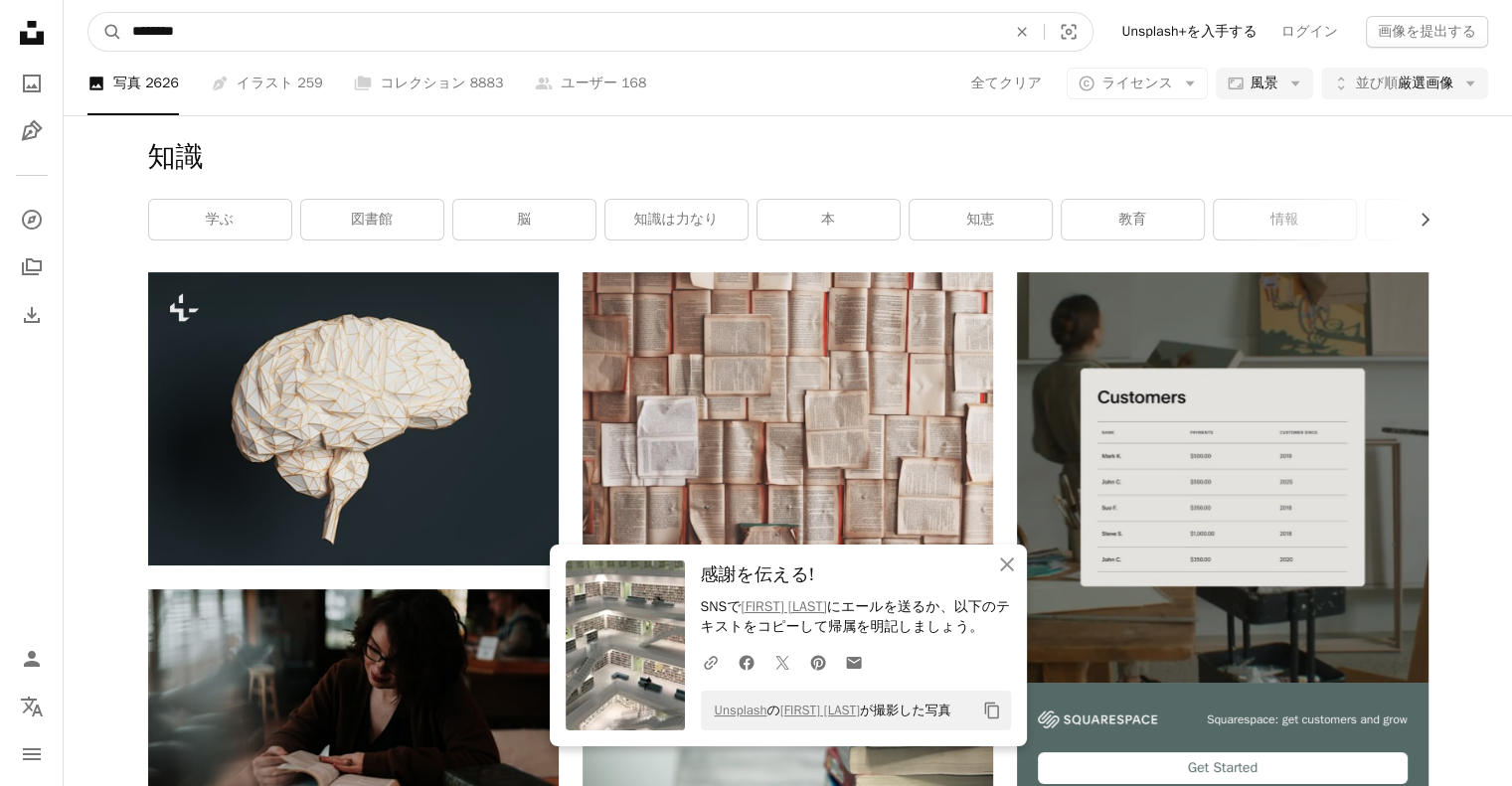 click on "A magnifying glass" at bounding box center (105, 32) 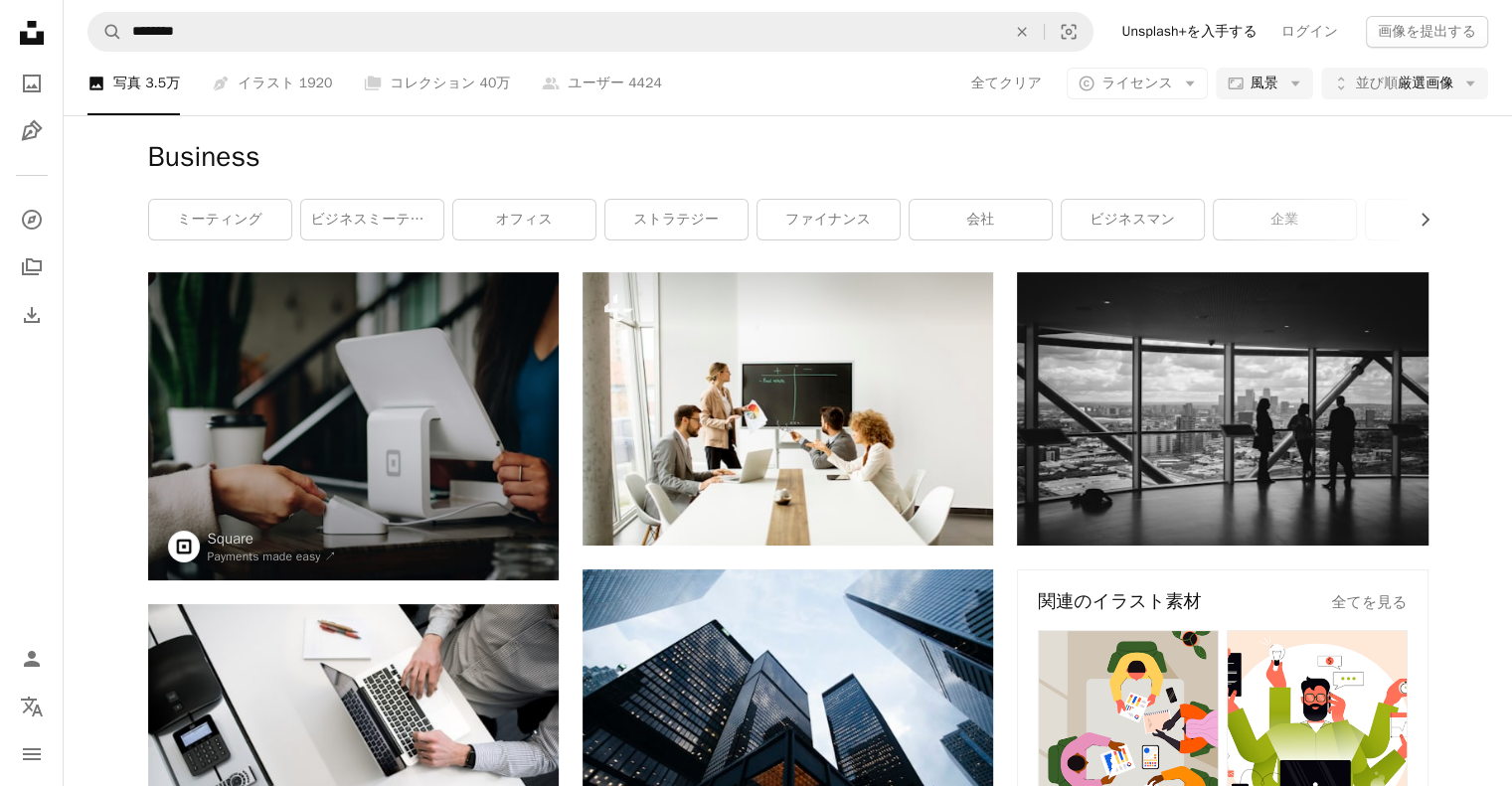 scroll, scrollTop: 2683, scrollLeft: 0, axis: vertical 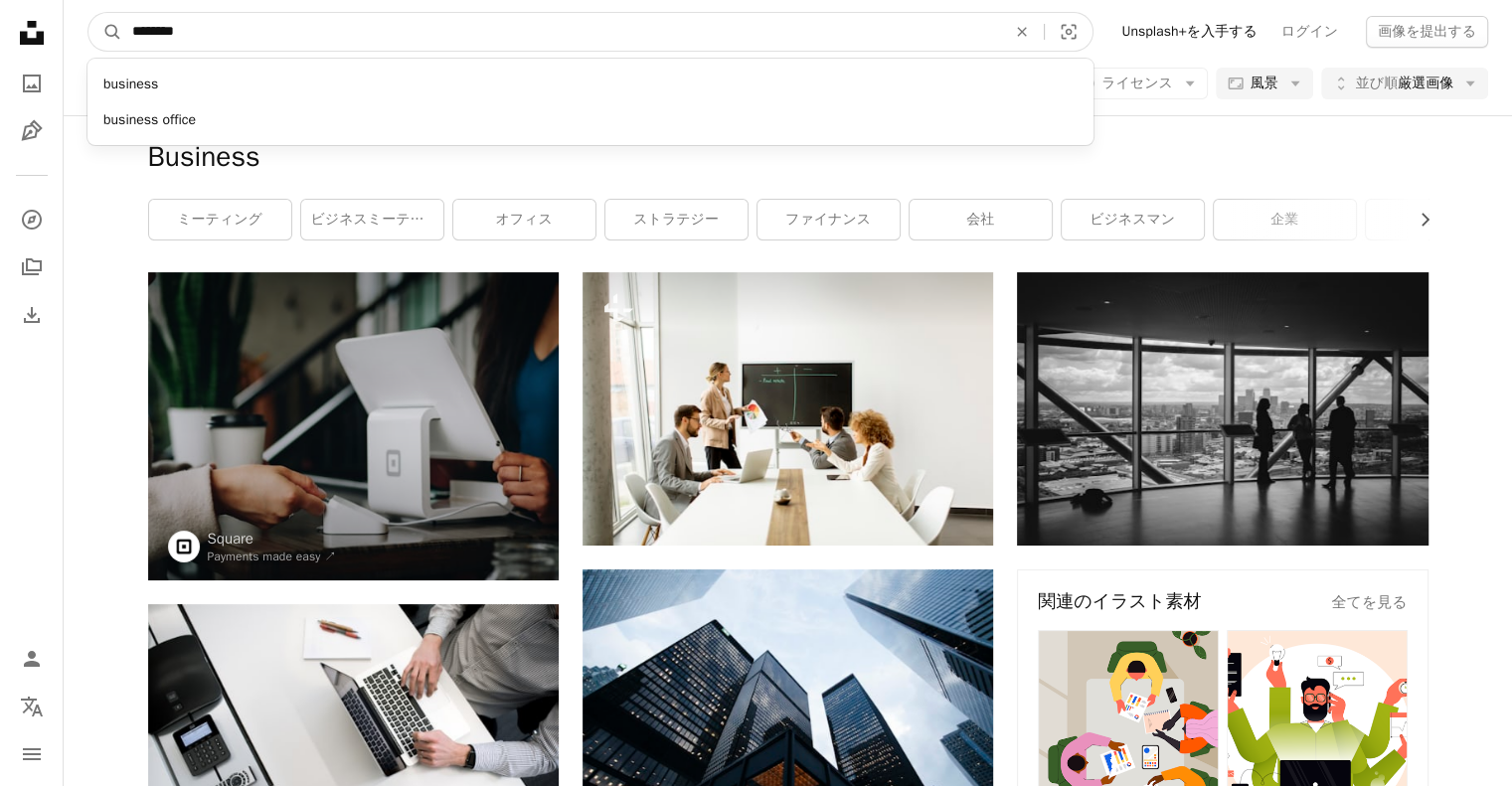 click on "********" at bounding box center (561, 32) 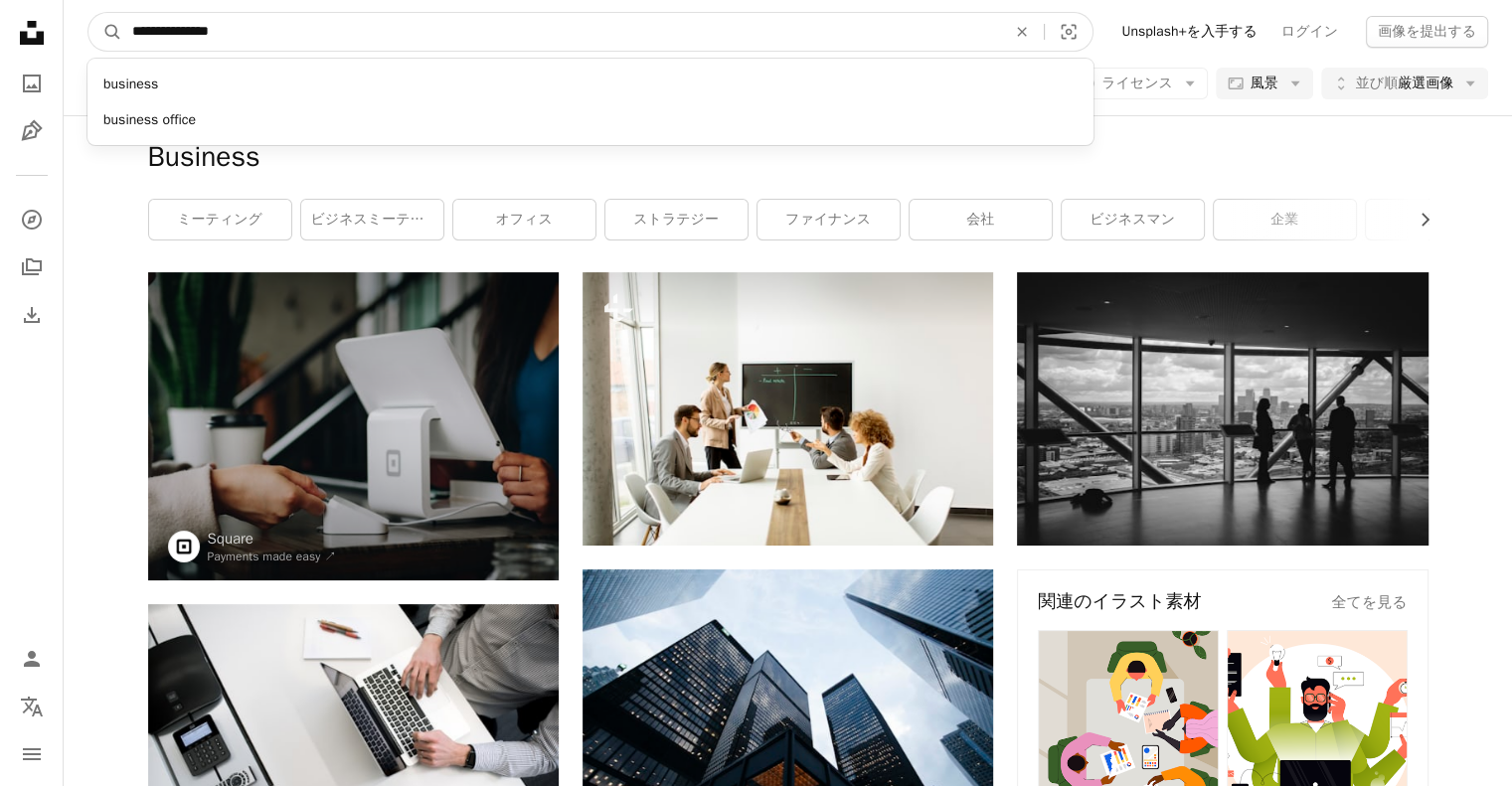 type on "**********" 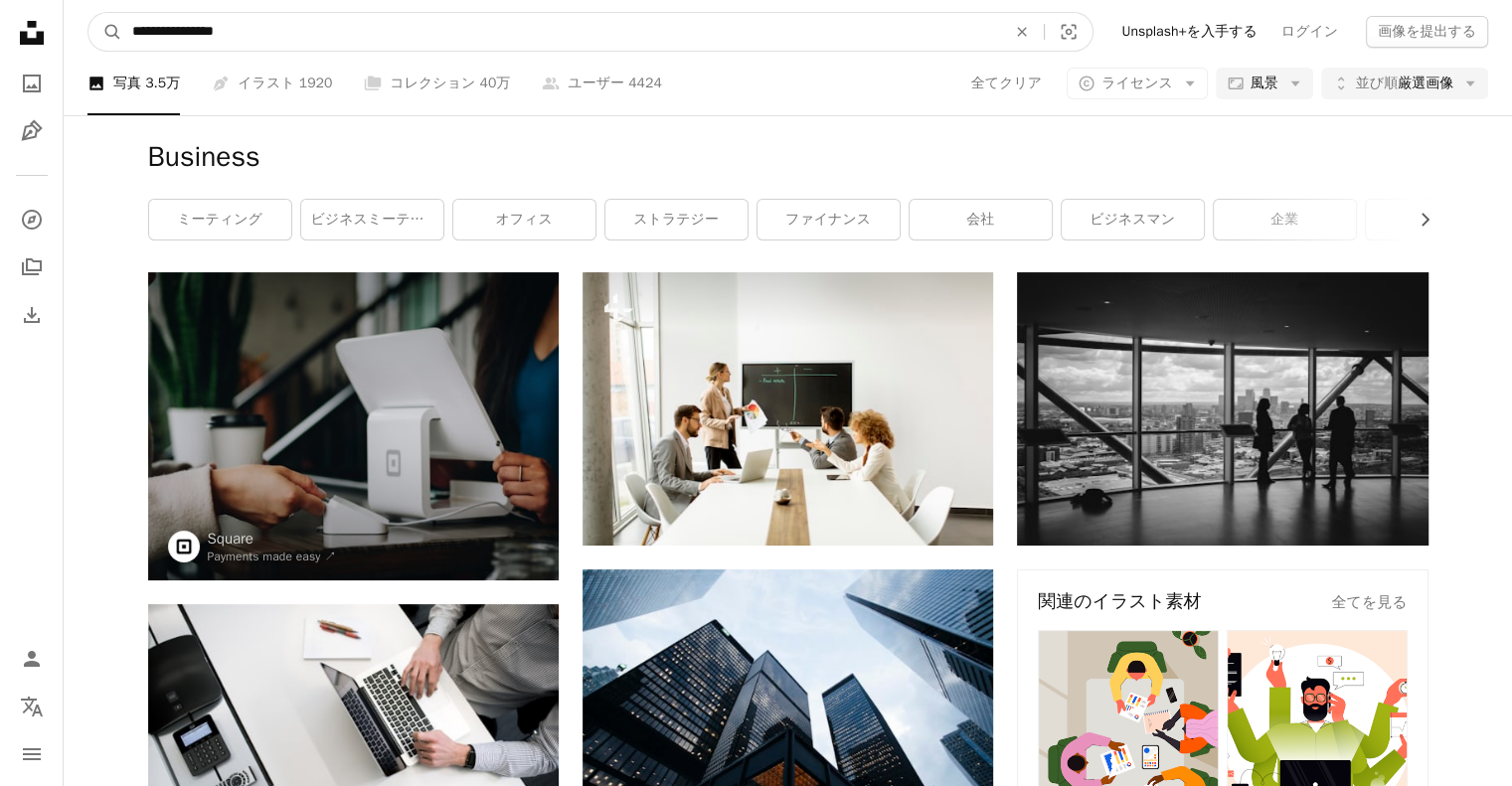 click on "A magnifying glass" at bounding box center [105, 32] 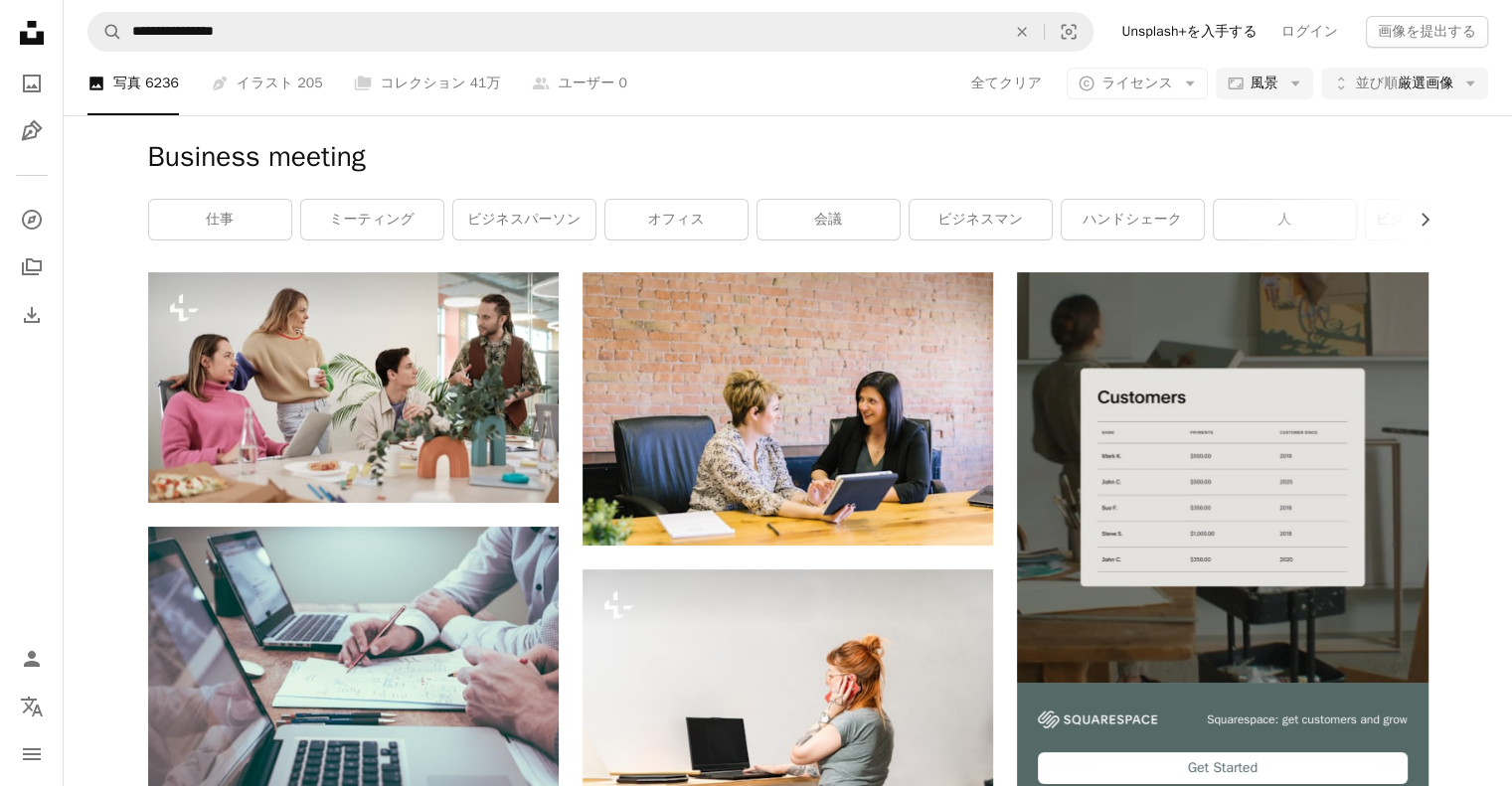 scroll, scrollTop: 1491, scrollLeft: 0, axis: vertical 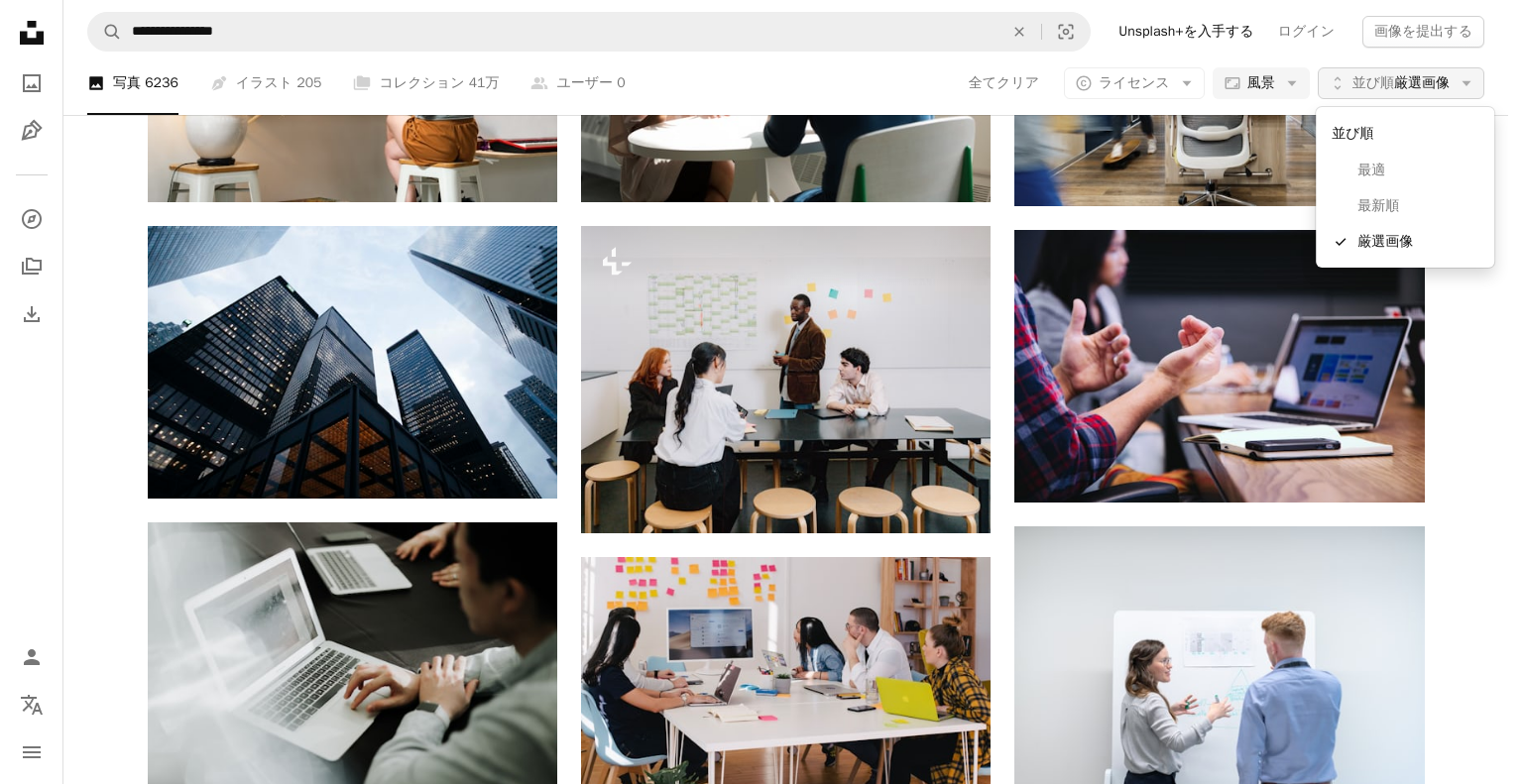 click on "並び順" at bounding box center [1373, 82] 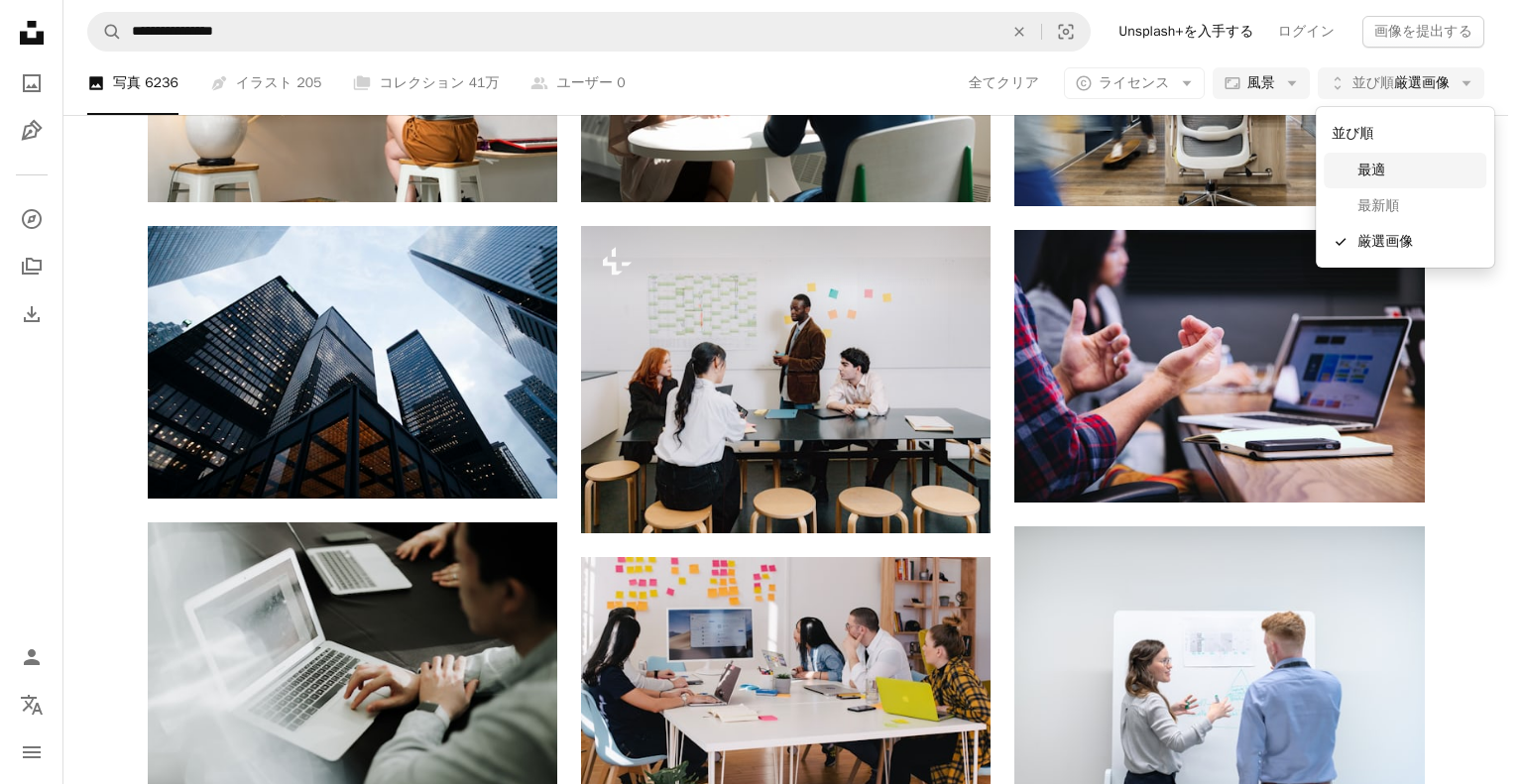 click on "最適" at bounding box center (1418, 170) 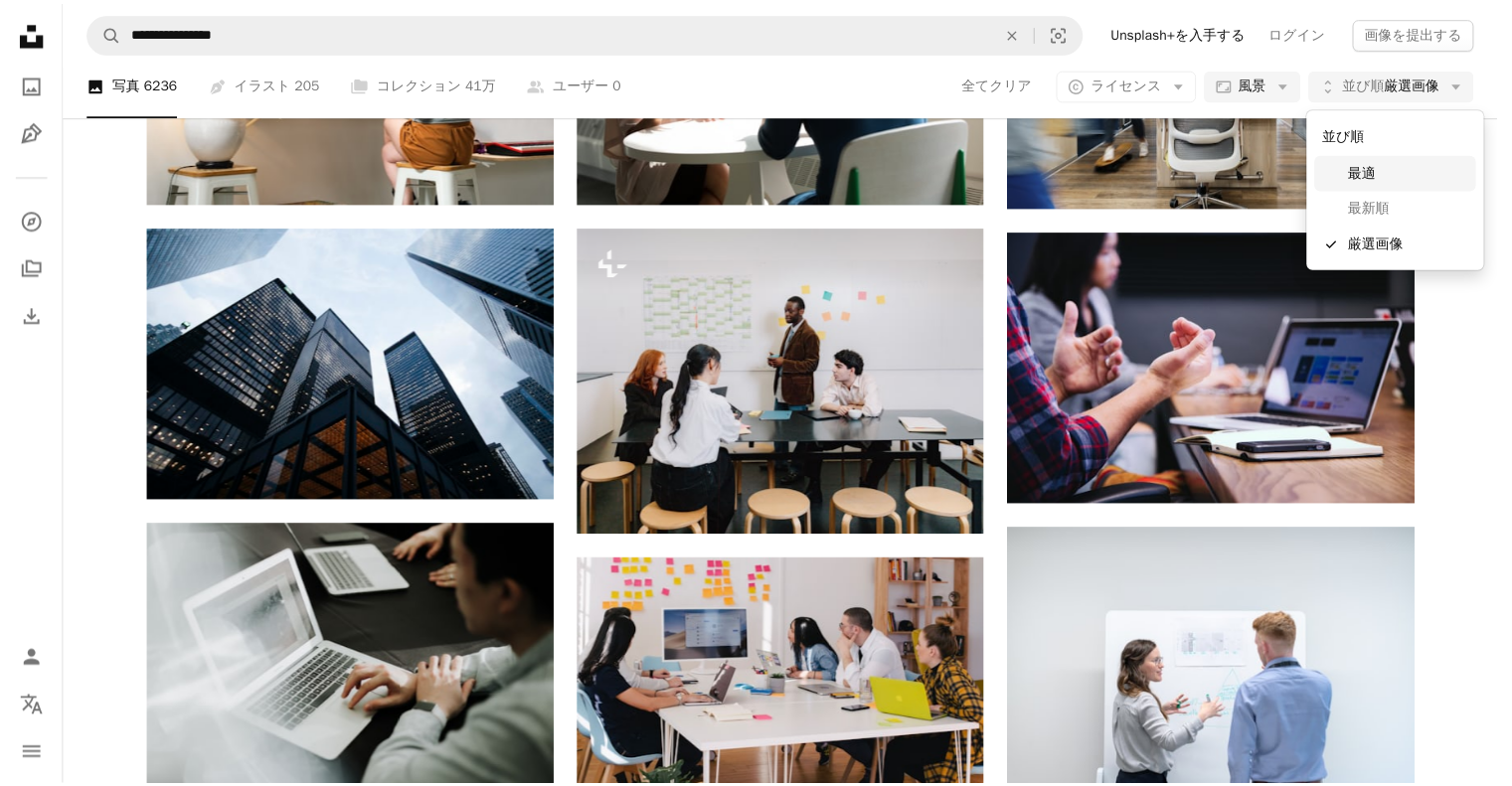 scroll, scrollTop: 0, scrollLeft: 0, axis: both 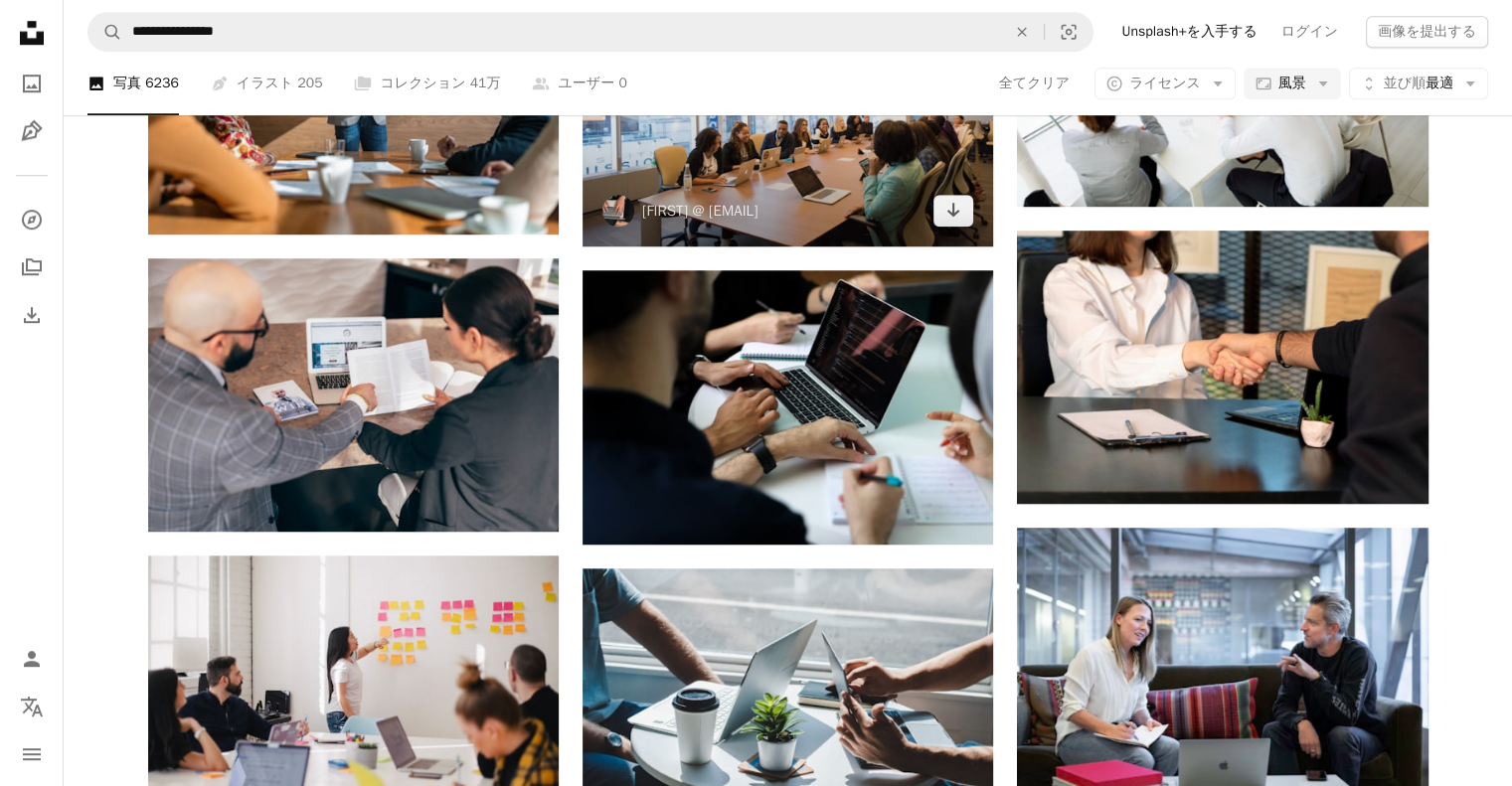 drag, startPoint x: 889, startPoint y: 405, endPoint x: 899, endPoint y: 396, distance: 13.453624 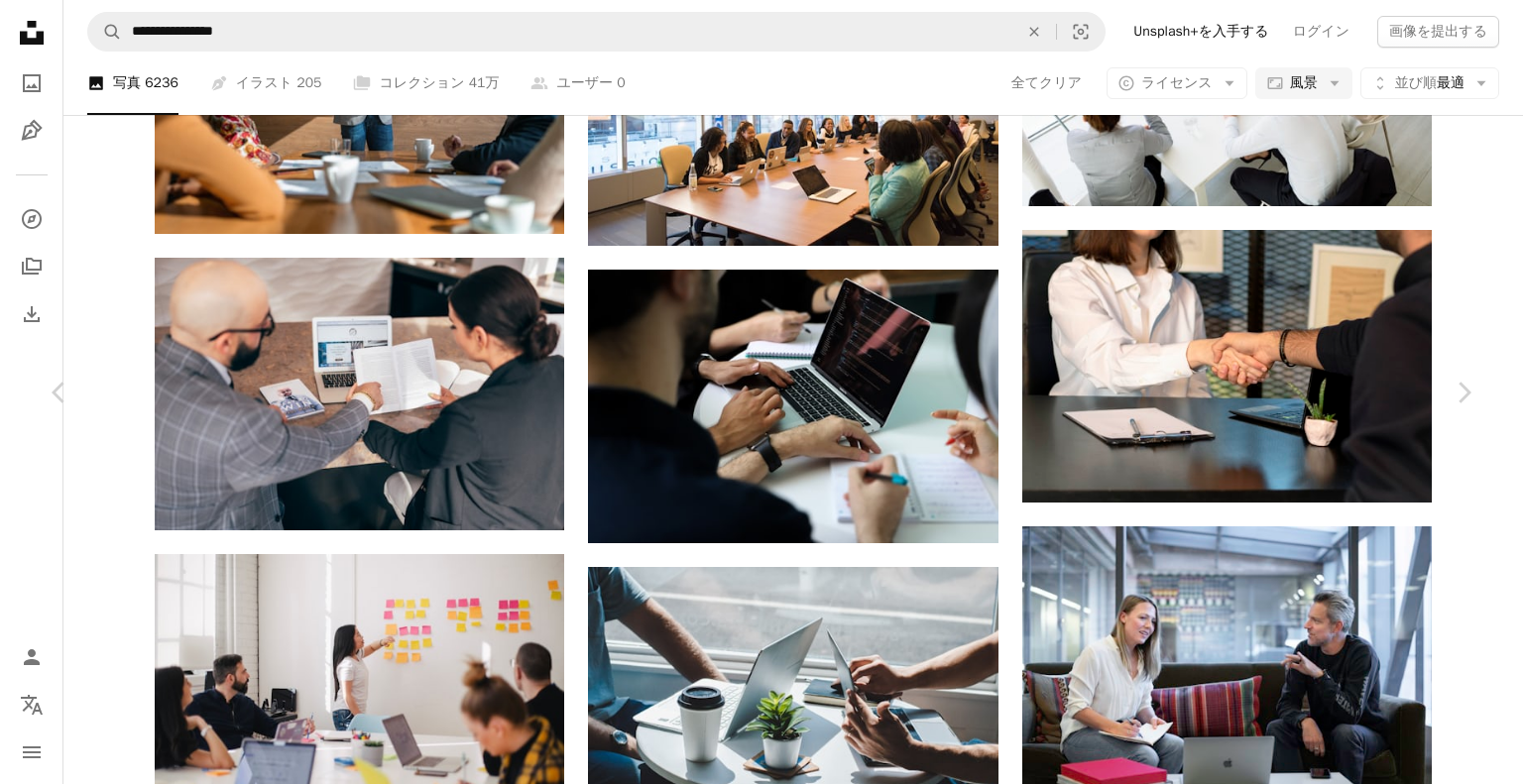 click on "無料ダウンロード" at bounding box center [1262, 4530] 